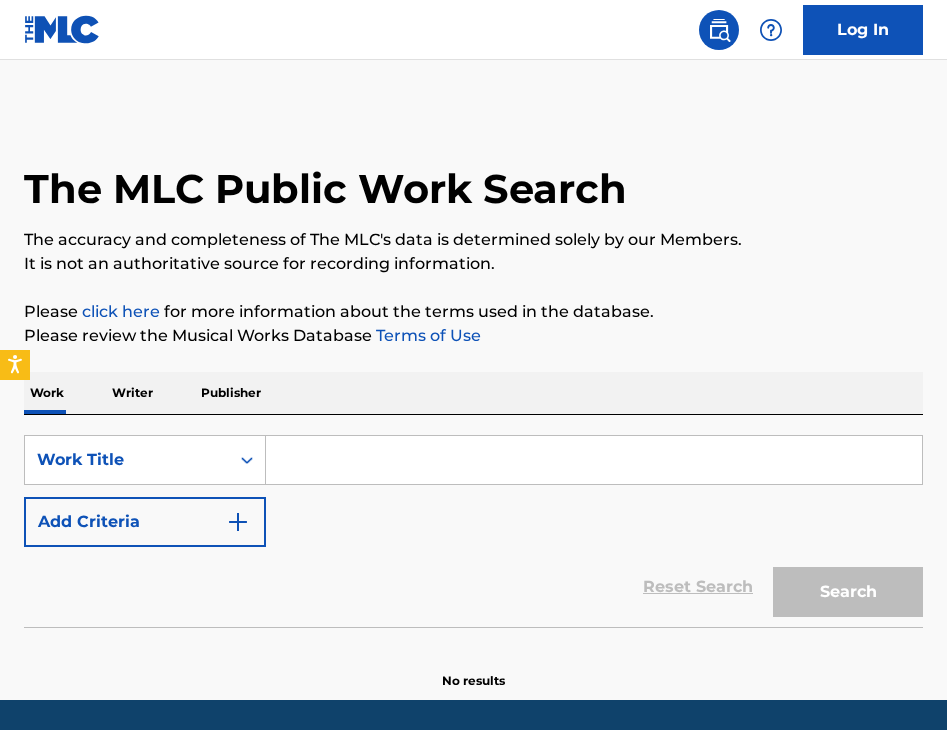 scroll, scrollTop: 0, scrollLeft: 0, axis: both 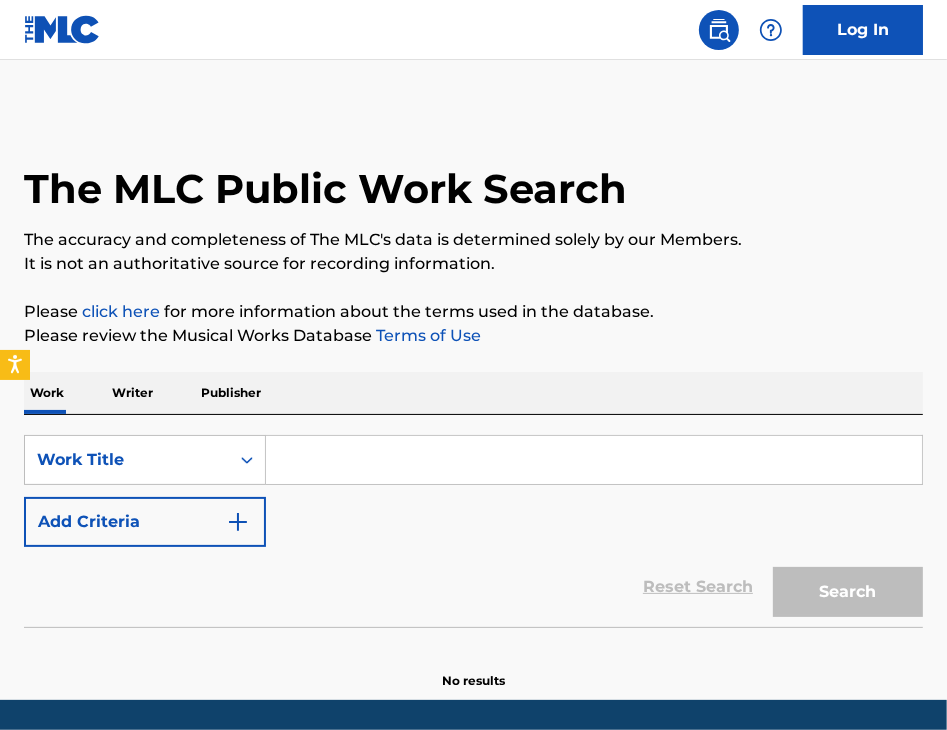 click on "Add Criteria" at bounding box center (145, 522) 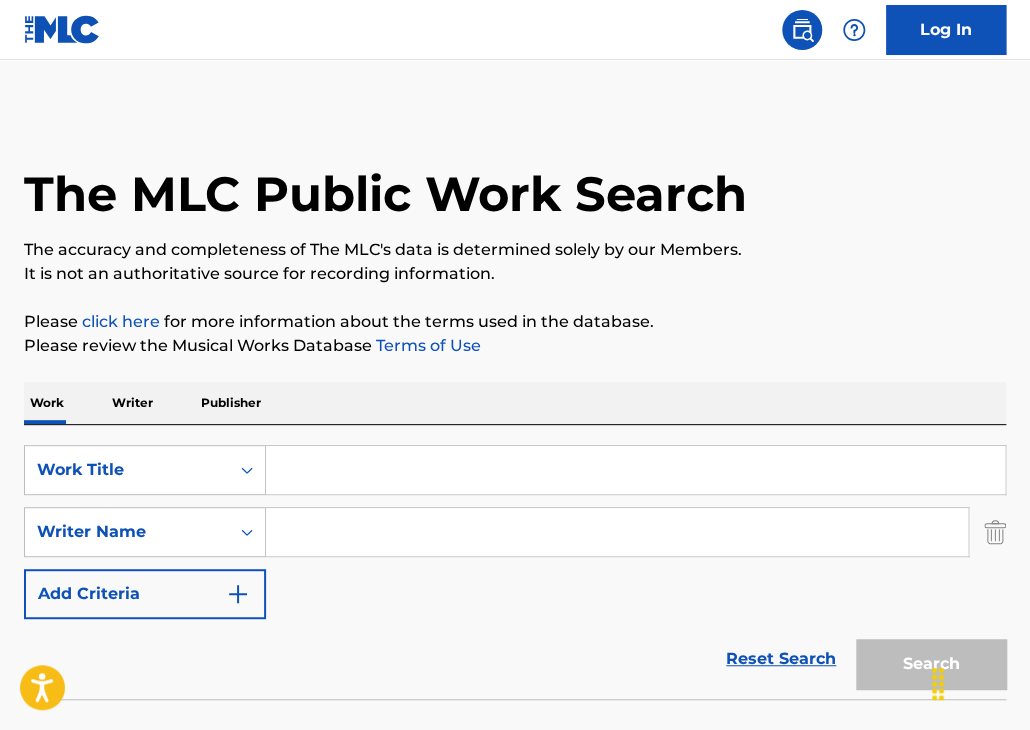 click at bounding box center (635, 470) 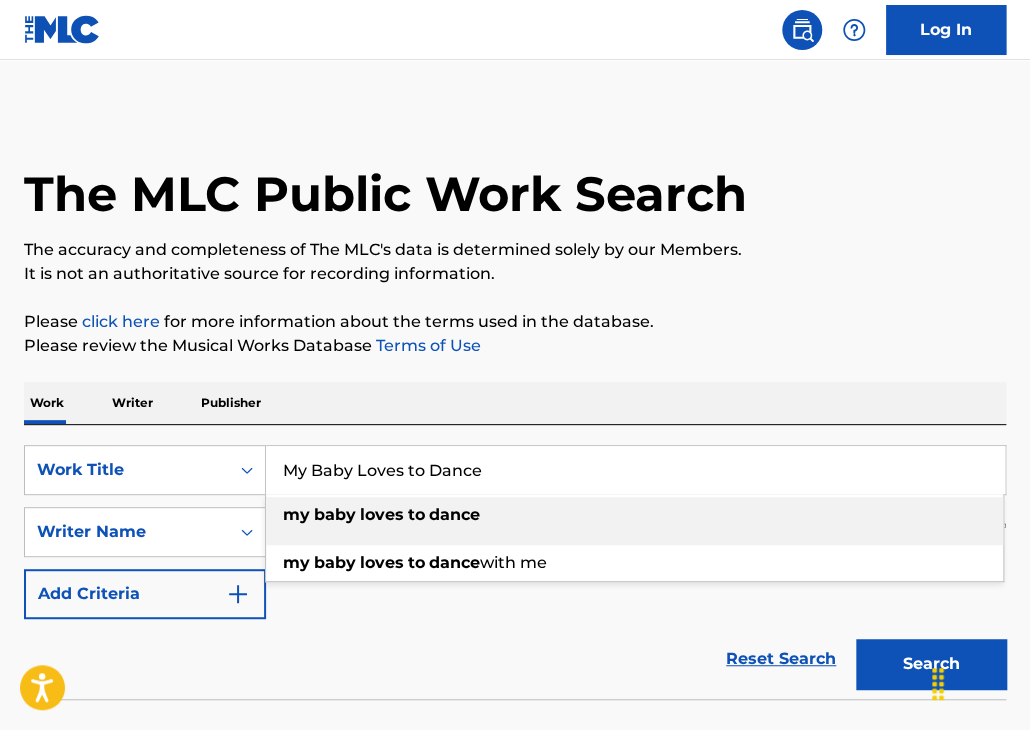 type on "My Baby Loves to Dance" 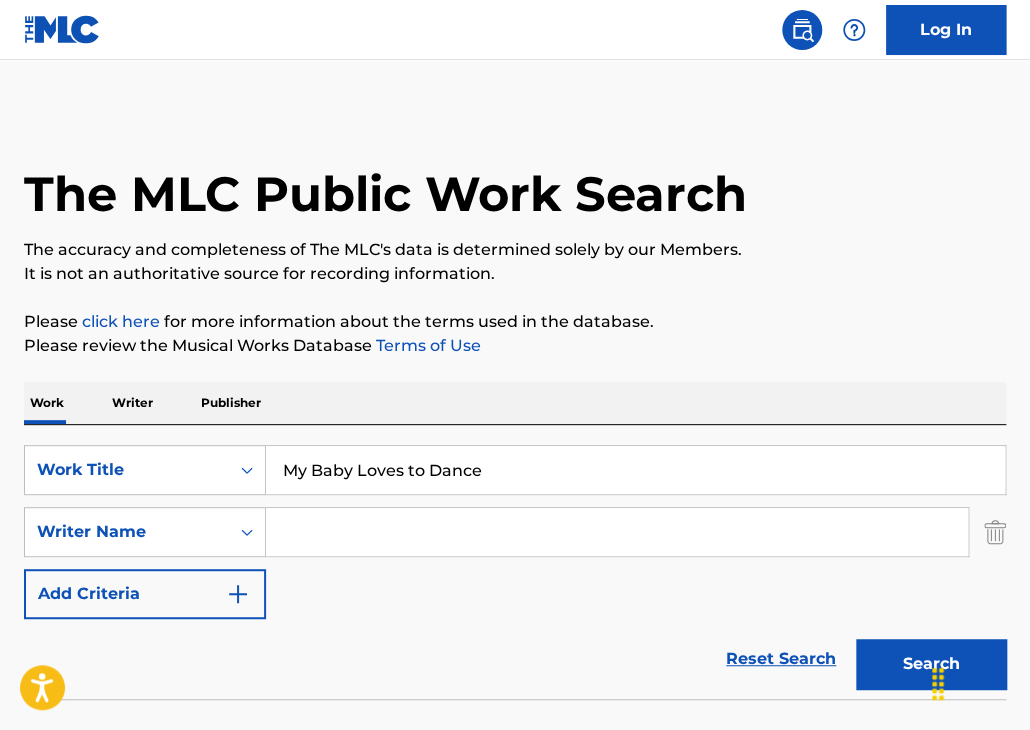 click at bounding box center (617, 532) 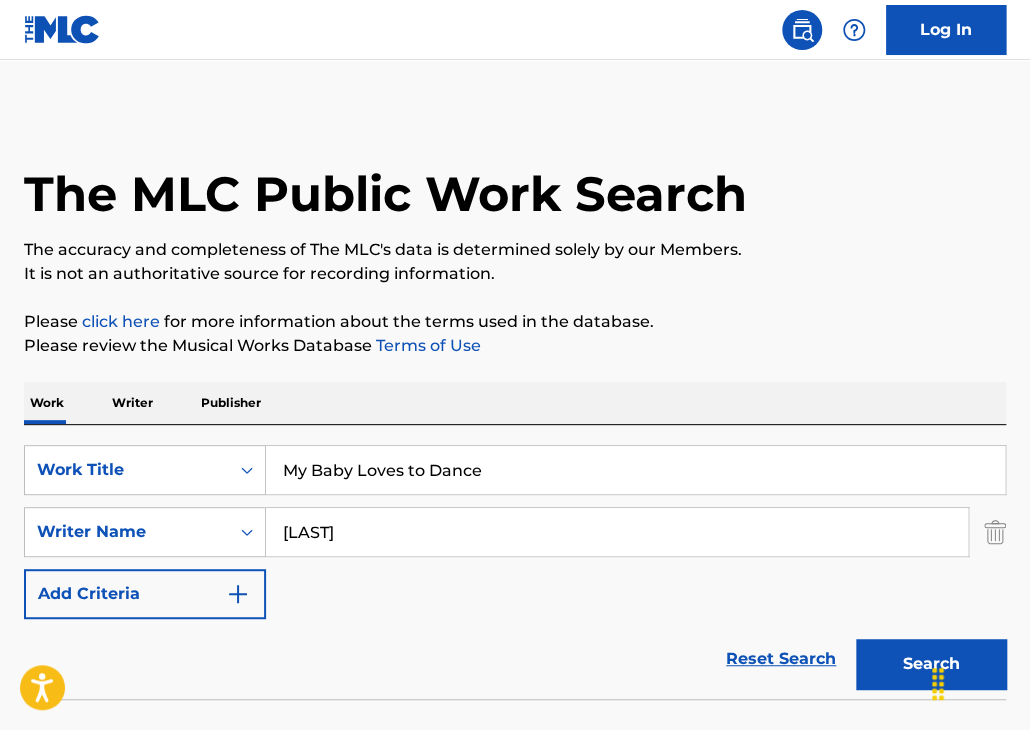 type on "[LAST]" 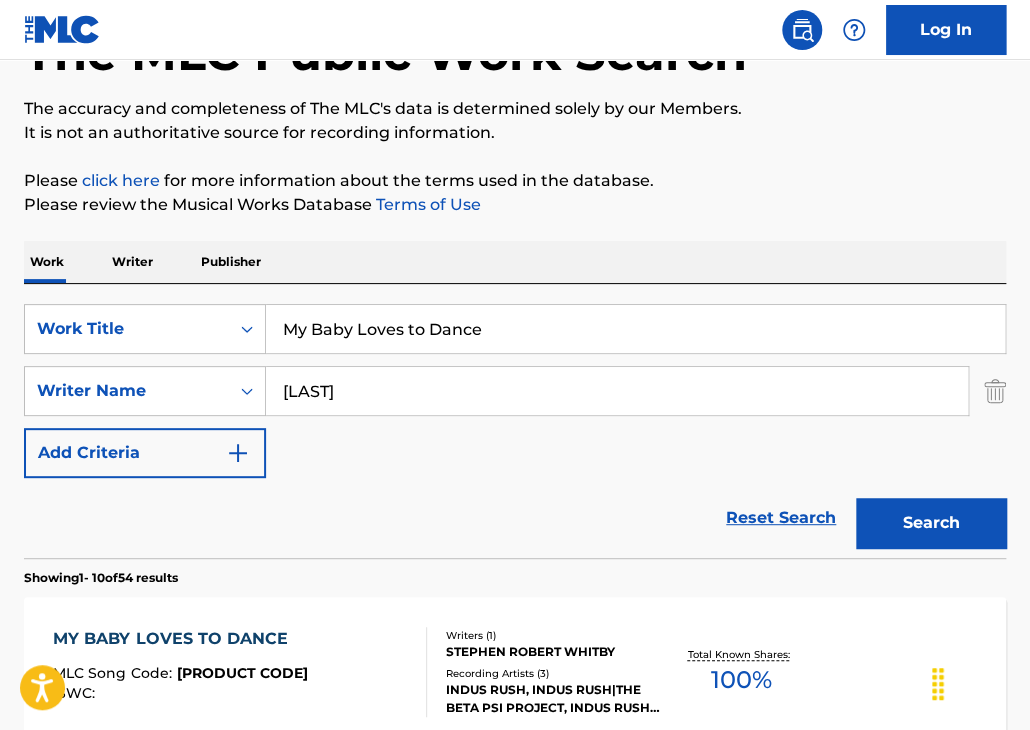 scroll, scrollTop: 400, scrollLeft: 0, axis: vertical 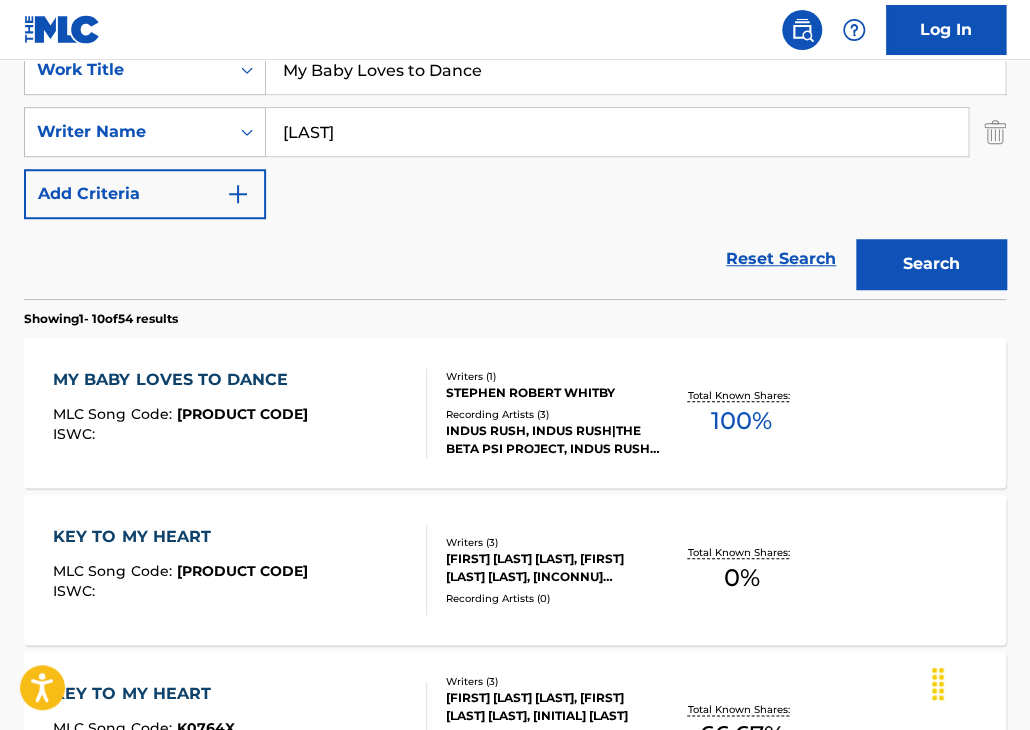 click on "MY BABY LOVES TO DANCE" at bounding box center [180, 380] 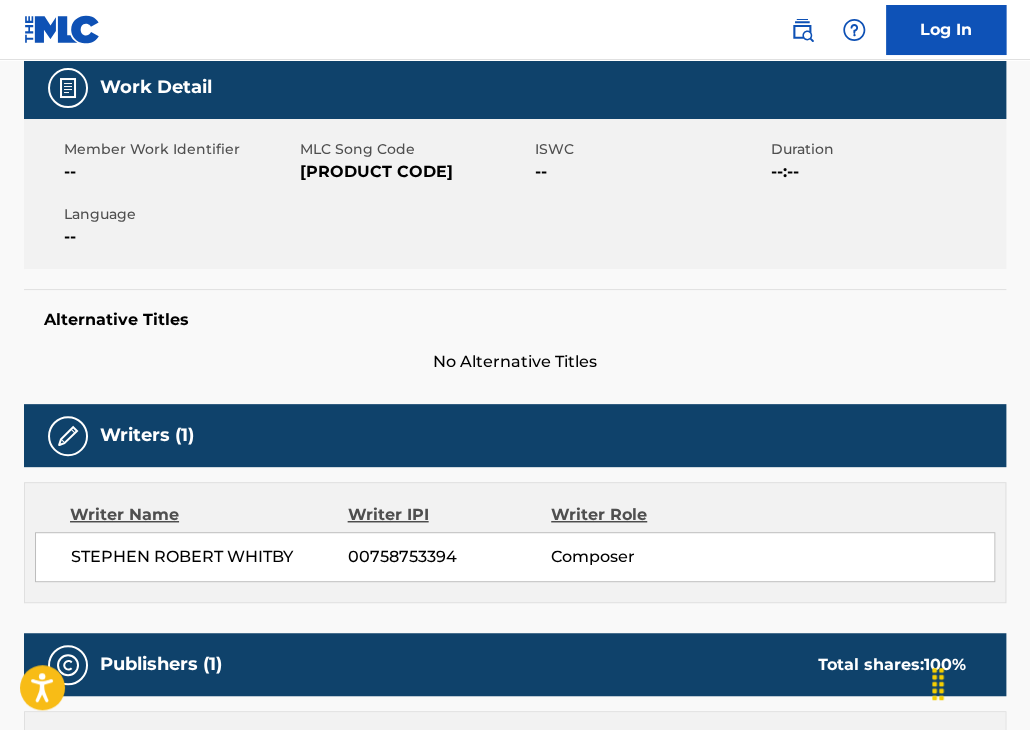 scroll, scrollTop: 0, scrollLeft: 0, axis: both 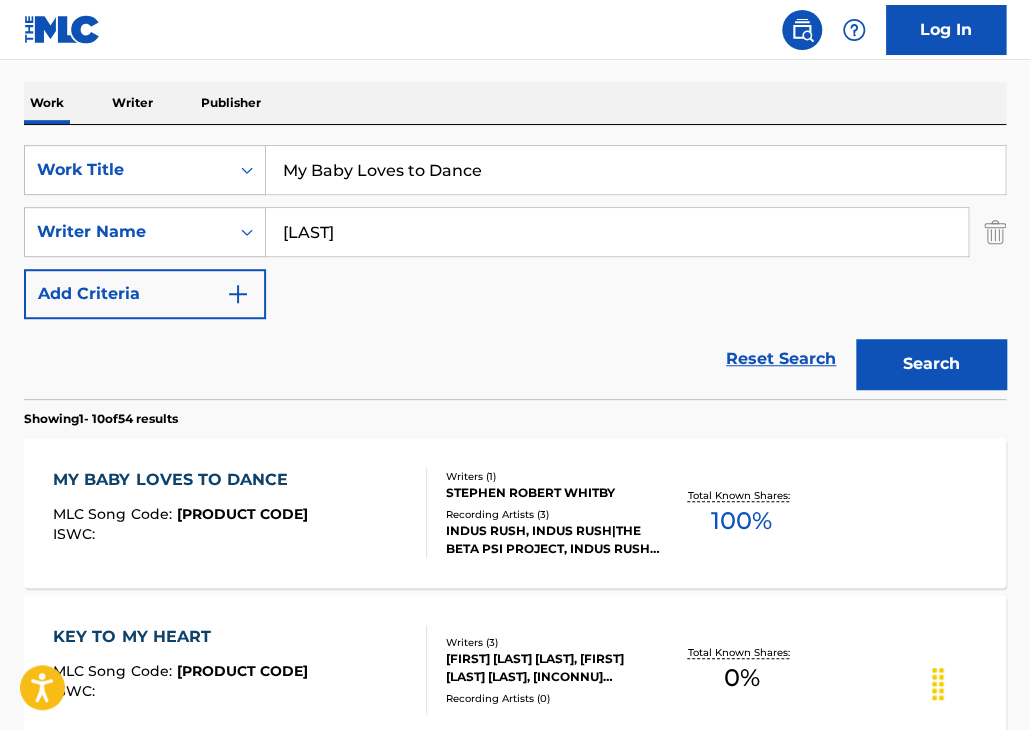 click on "MY BABY LOVES TO DANCE" at bounding box center (180, 480) 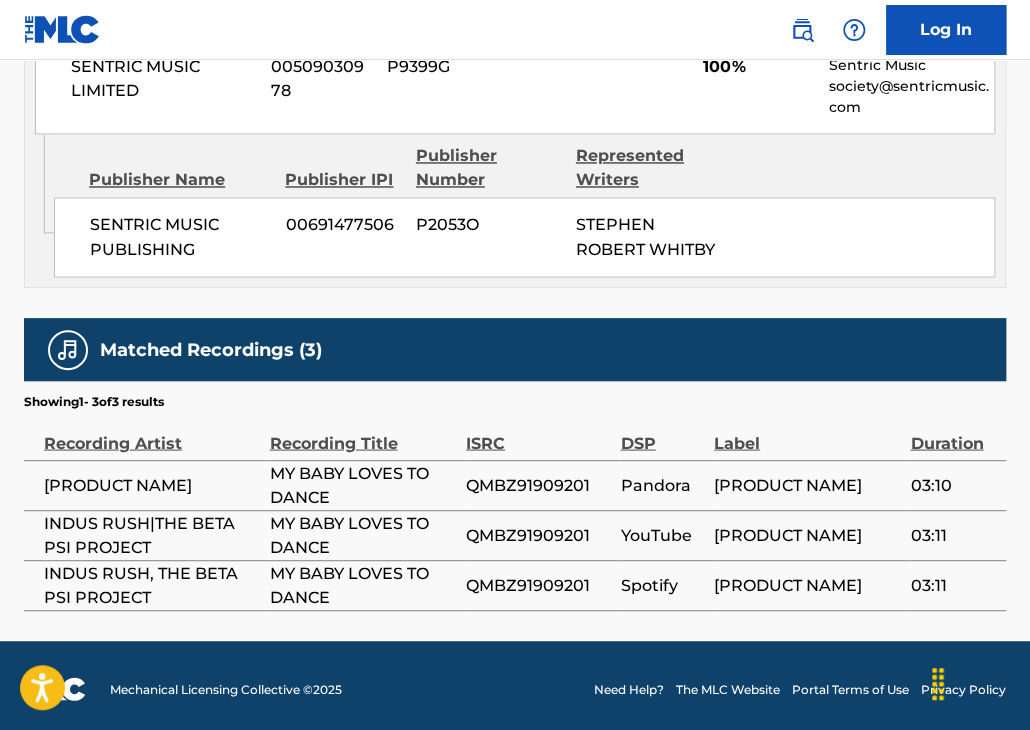 scroll, scrollTop: 1050, scrollLeft: 0, axis: vertical 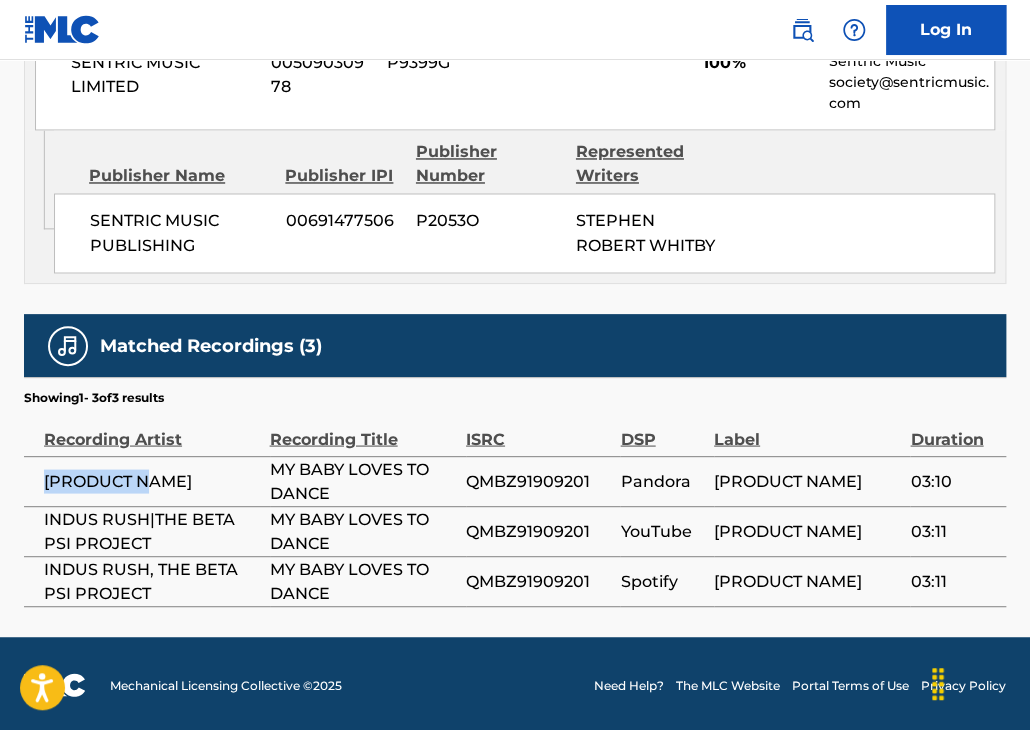 drag, startPoint x: 159, startPoint y: 479, endPoint x: 44, endPoint y: 483, distance: 115.06954 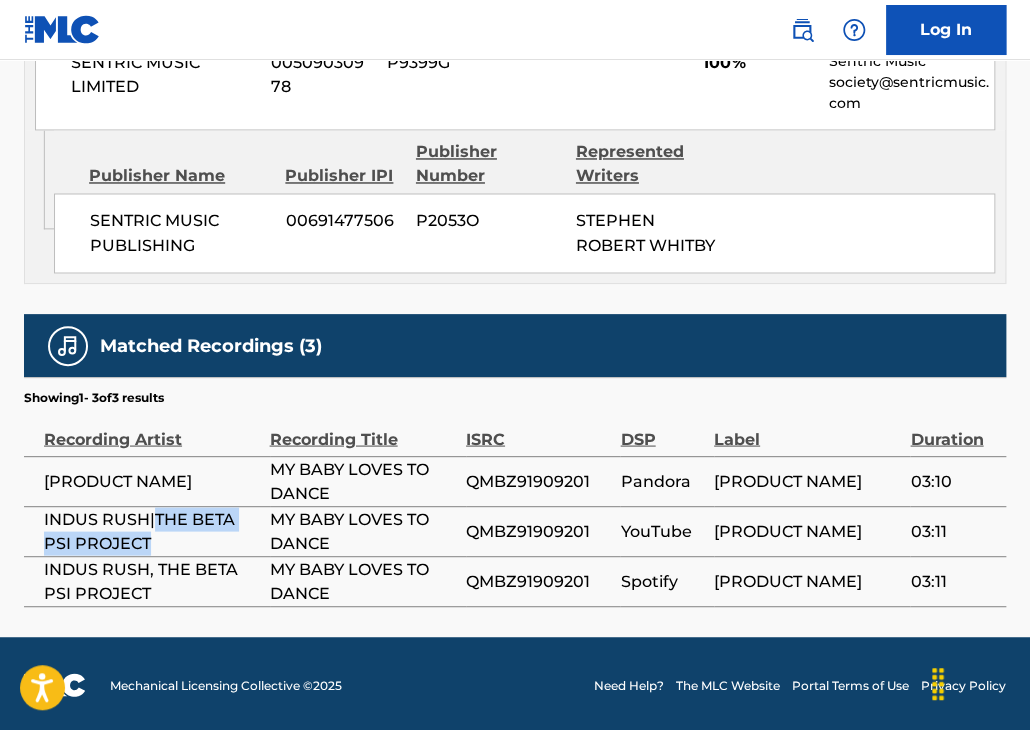 drag, startPoint x: 146, startPoint y: 545, endPoint x: 152, endPoint y: 517, distance: 28.635643 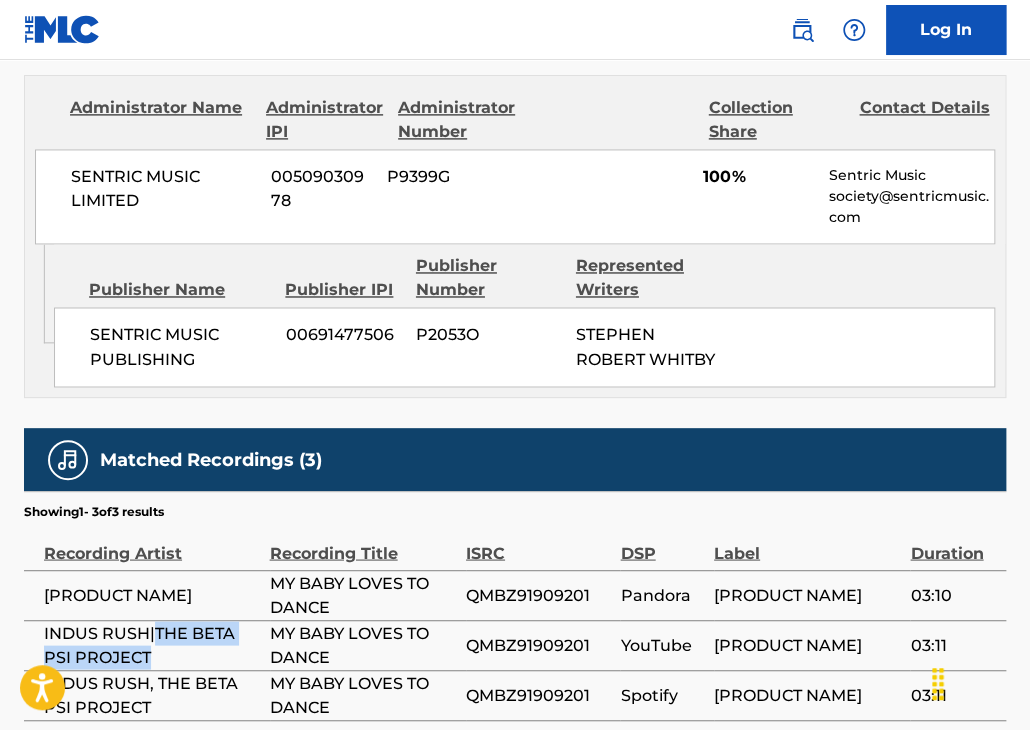 scroll, scrollTop: 850, scrollLeft: 0, axis: vertical 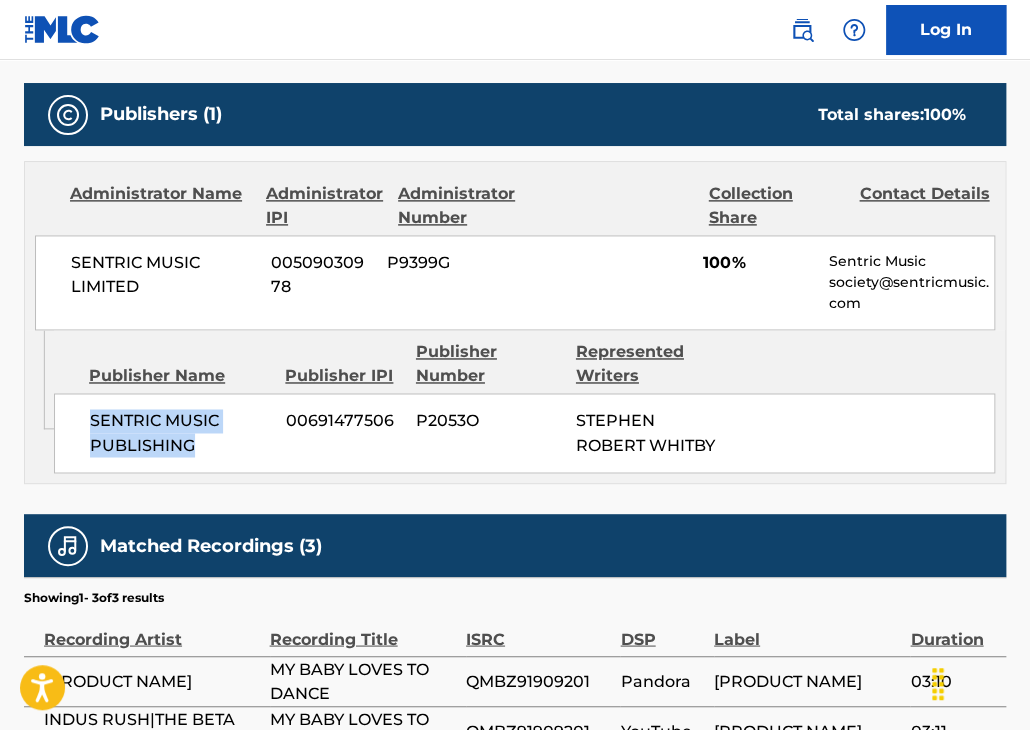 drag, startPoint x: 205, startPoint y: 448, endPoint x: 91, endPoint y: 397, distance: 124.88795 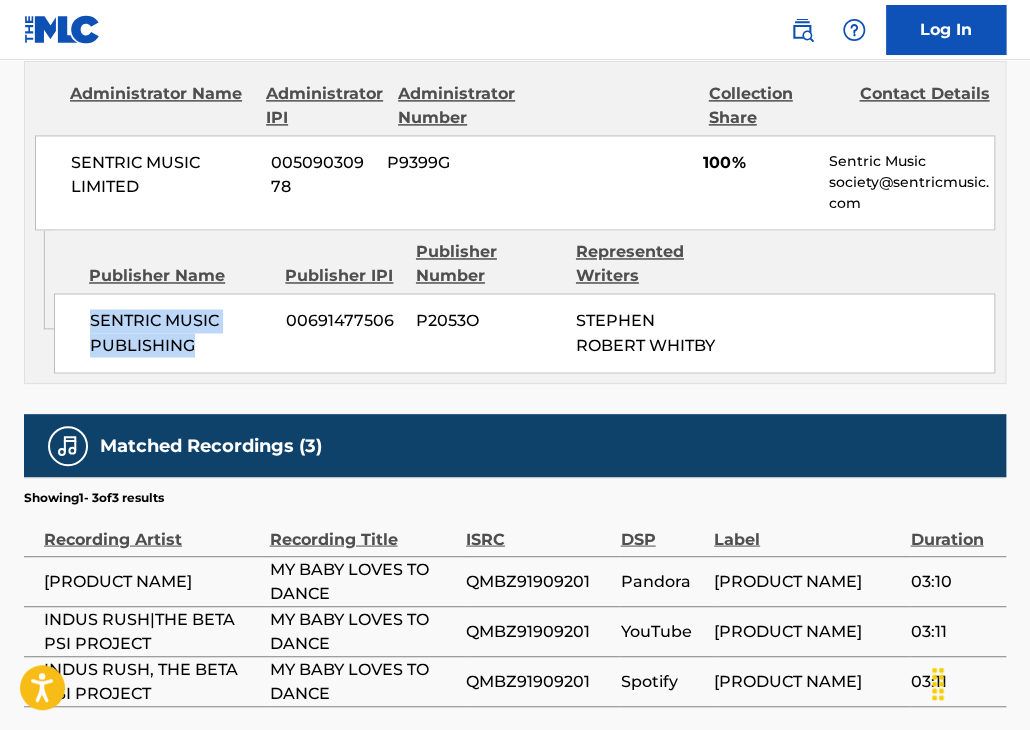 scroll, scrollTop: 1050, scrollLeft: 0, axis: vertical 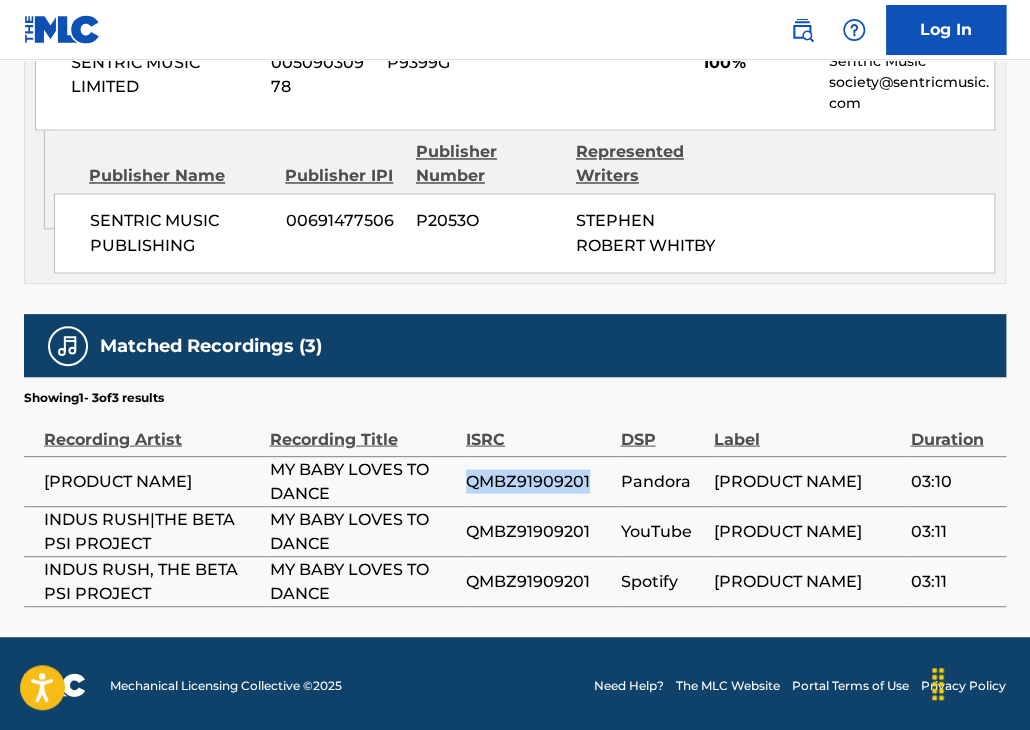 drag, startPoint x: 600, startPoint y: 475, endPoint x: 471, endPoint y: 481, distance: 129.13947 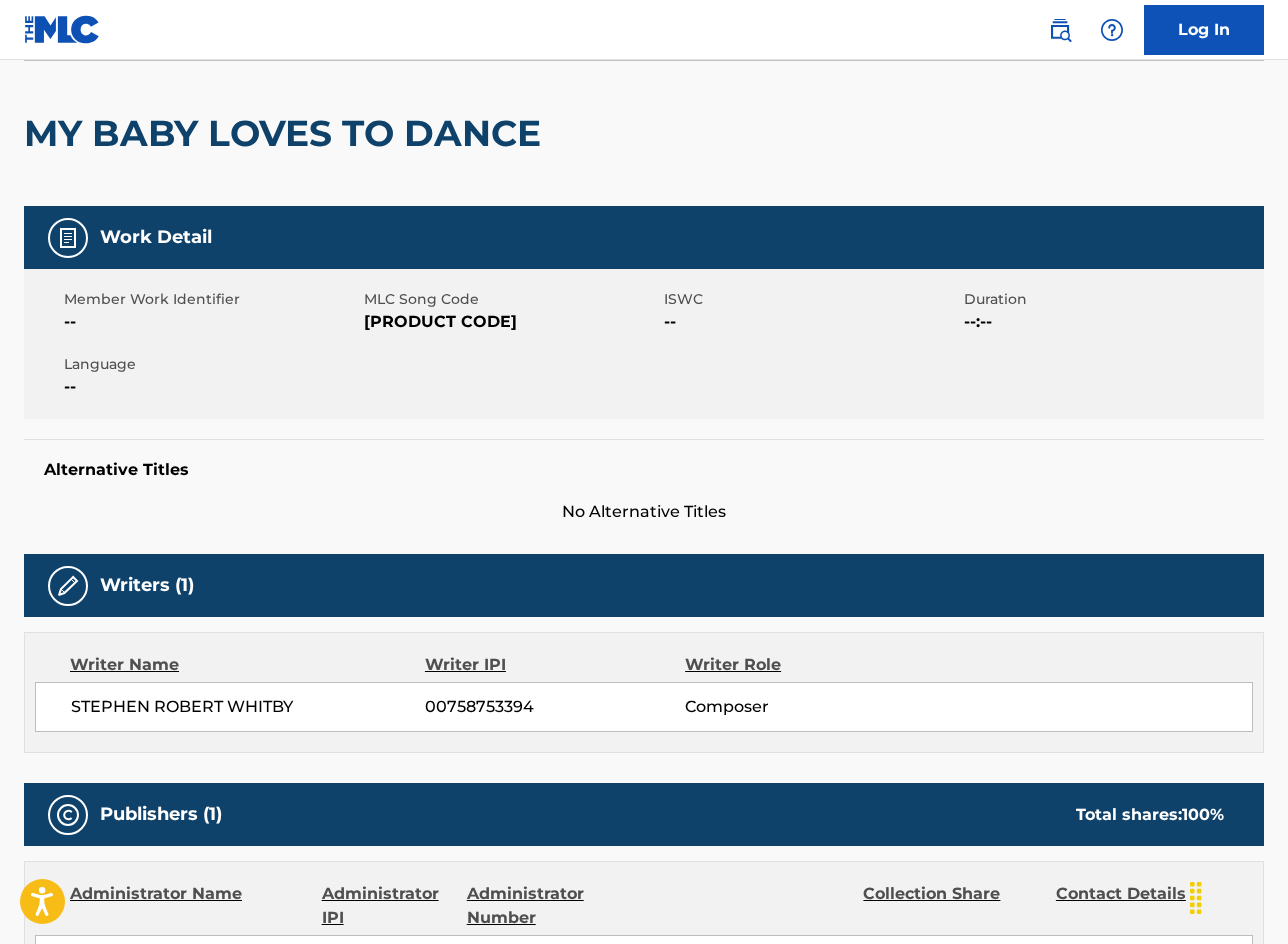 scroll, scrollTop: 0, scrollLeft: 0, axis: both 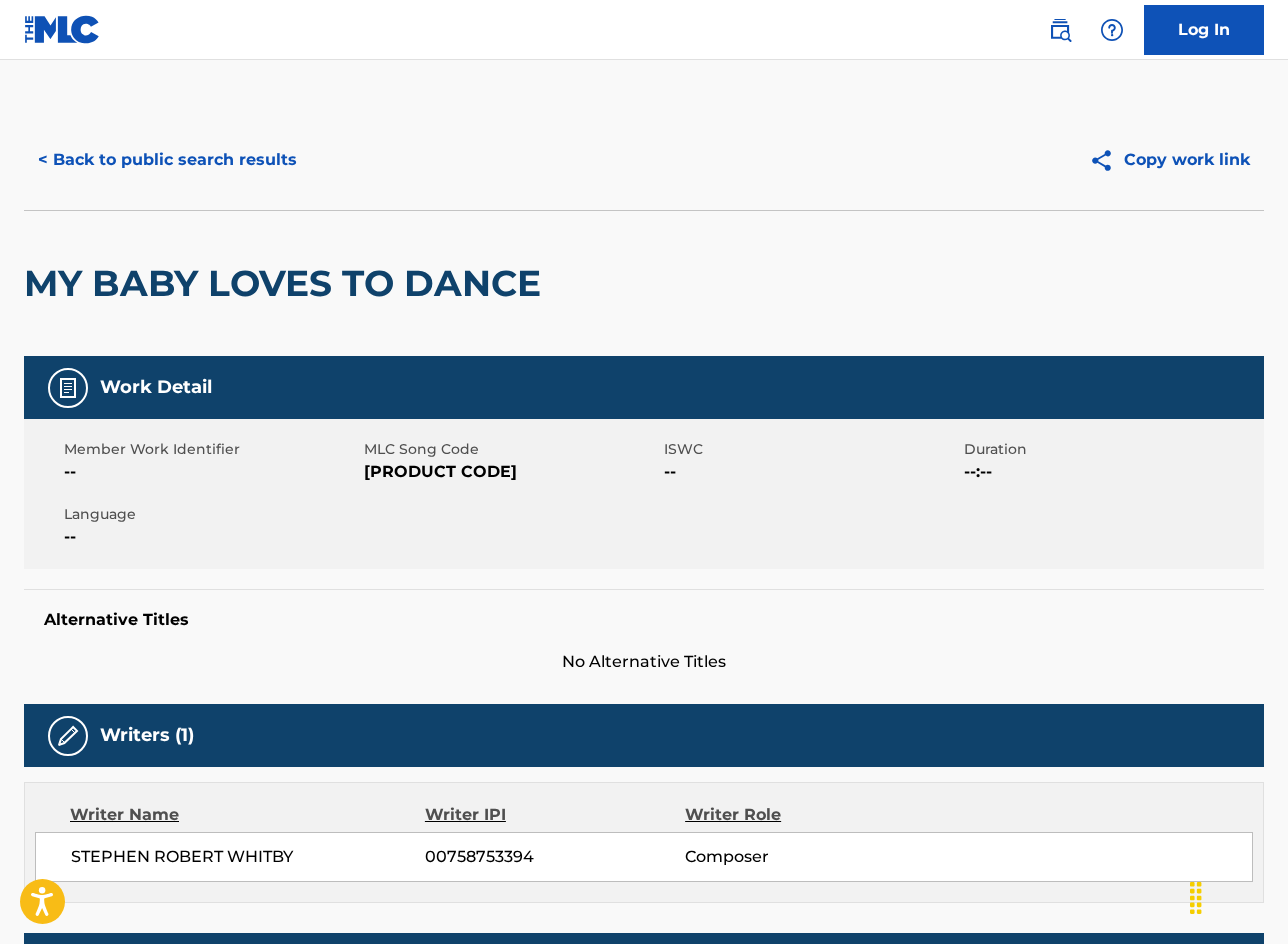 click on "< Back to public search results" at bounding box center [167, 160] 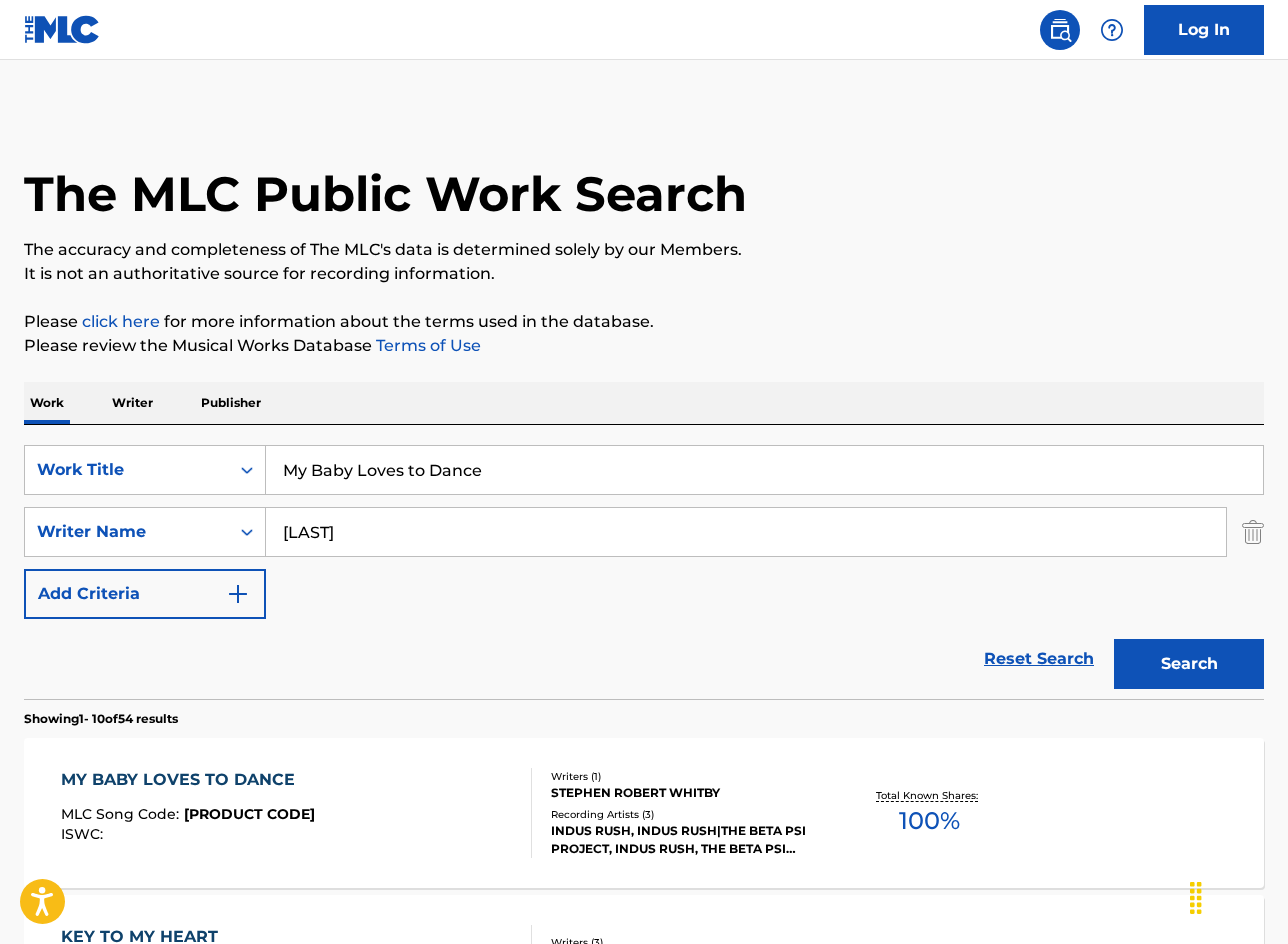 scroll, scrollTop: 300, scrollLeft: 0, axis: vertical 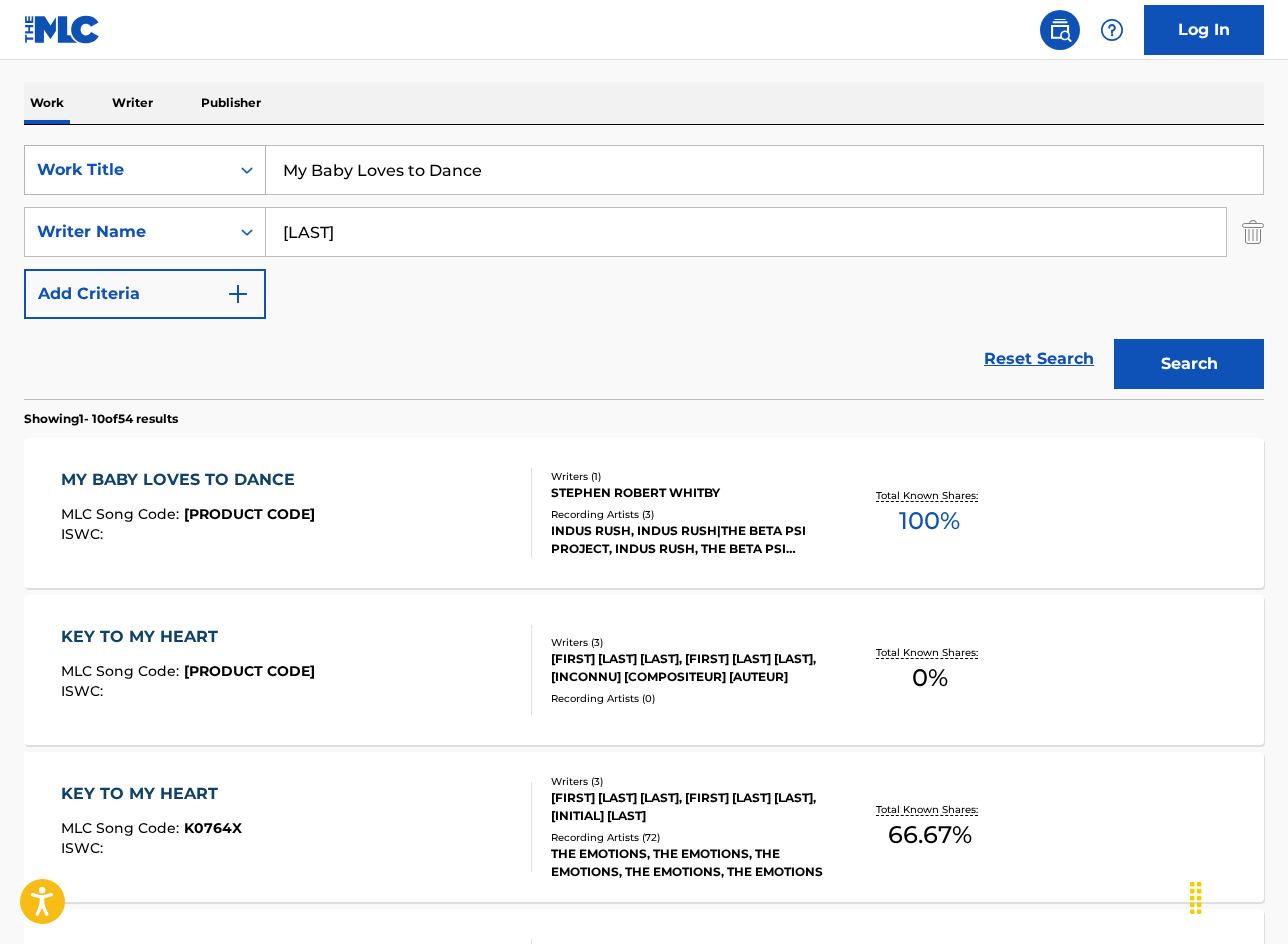 drag, startPoint x: 368, startPoint y: 248, endPoint x: 219, endPoint y: 188, distance: 160.62689 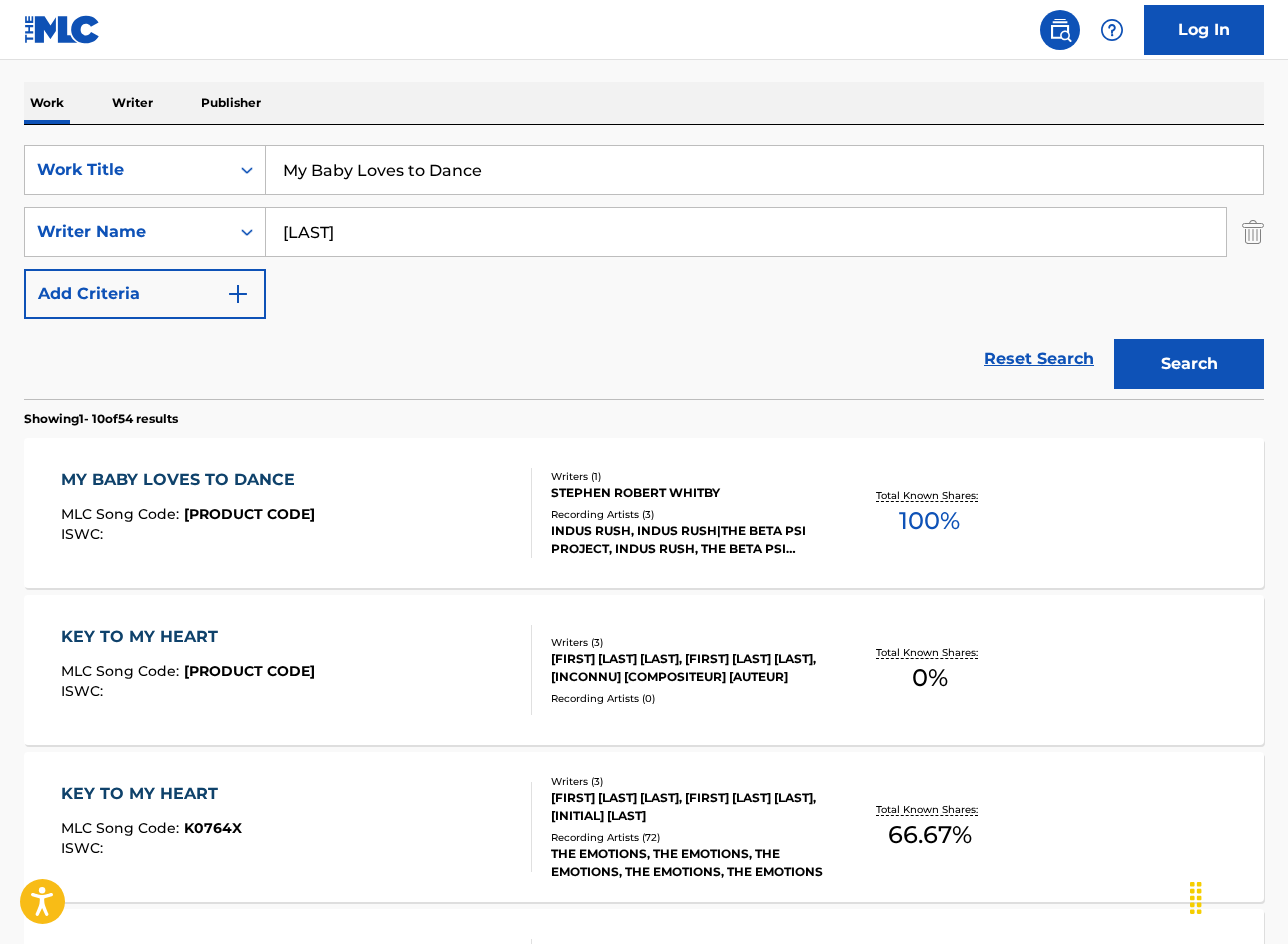 type on "[LAST]" 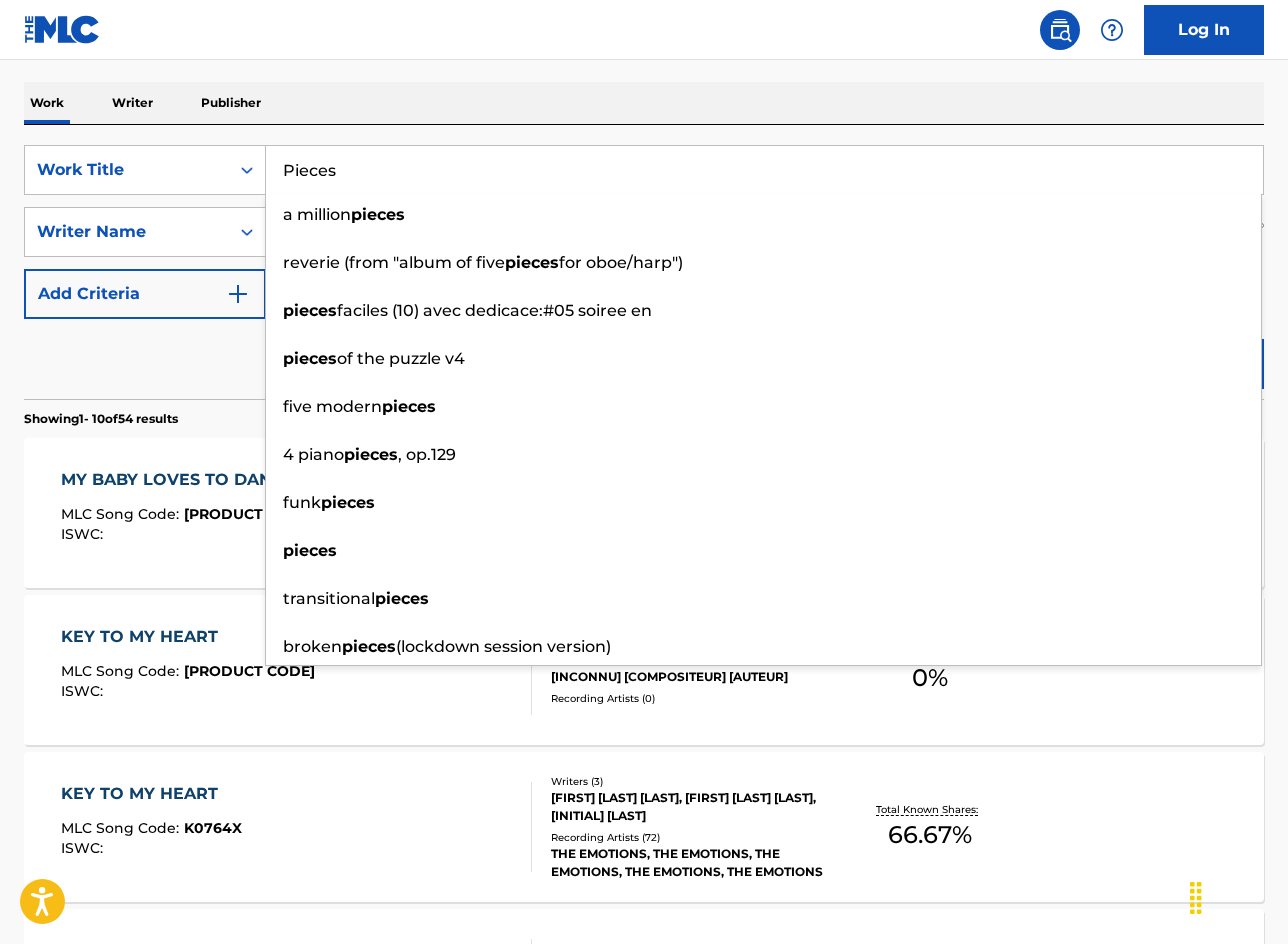 click on "The MLC Public Work Search The accuracy and completeness of The MLC's data is determined solely by our Members. It is not an authoritative source for recording information. Please   click here   for more information about the terms used in the database. Please review the Musical Works Database   Terms of Use Work Writer Publisher SearchWithCriteria8b5771eb-c60a-40b1-835b-fbeba2a198d8 Work Title Pieces a million  pieces reverie (from "album of five  pieces  for oboe/harp") pieces  faciles (10) avec dedicace:#05 soiree en pieces  of the puzzle v4 five modern  pieces 4 piano  pieces , op.129 funk  pieces pieces transitional  pieces broken  pieces  (lockdown session version) SearchWithCriteria45d0bd58-3c88-411d-be15-fe7eac27d05a Writer Name Rajic Add Criteria Reset Search Search Showing  1  -   10  of  54   results   MY BABY LOVES TO DANCE MLC Song Code : MVCNME ISWC : Writers ( 1 ) STEPHEN ROBERT WHITBY Recording Artists ( 3 ) INDUS RUSH, INDUS RUSH|THE BETA PSI PROJECT, INDUS RUSH, THE BETA PSI PROJECT 100 % :" at bounding box center (644, 957) 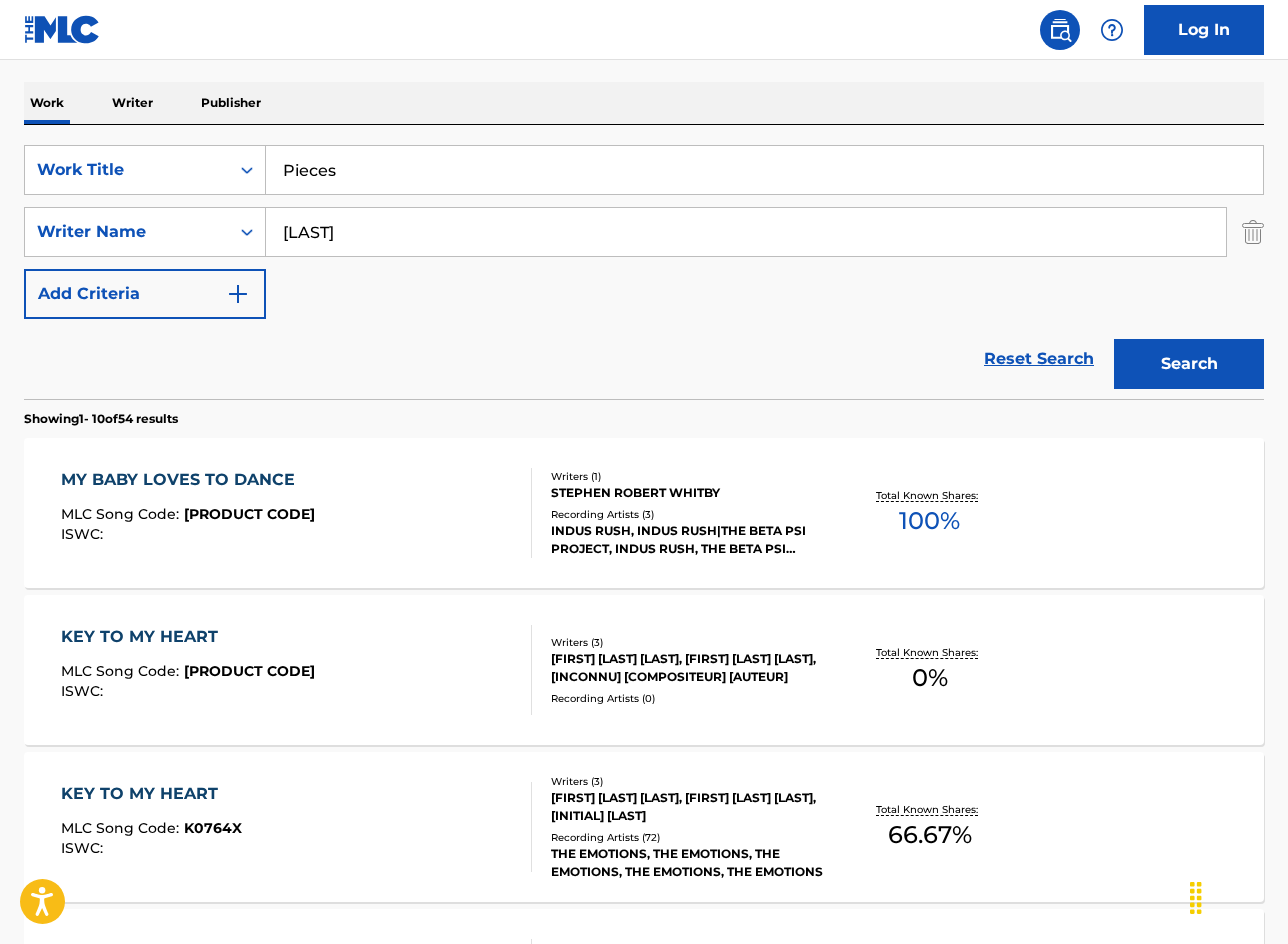 click on "Search" at bounding box center [1189, 364] 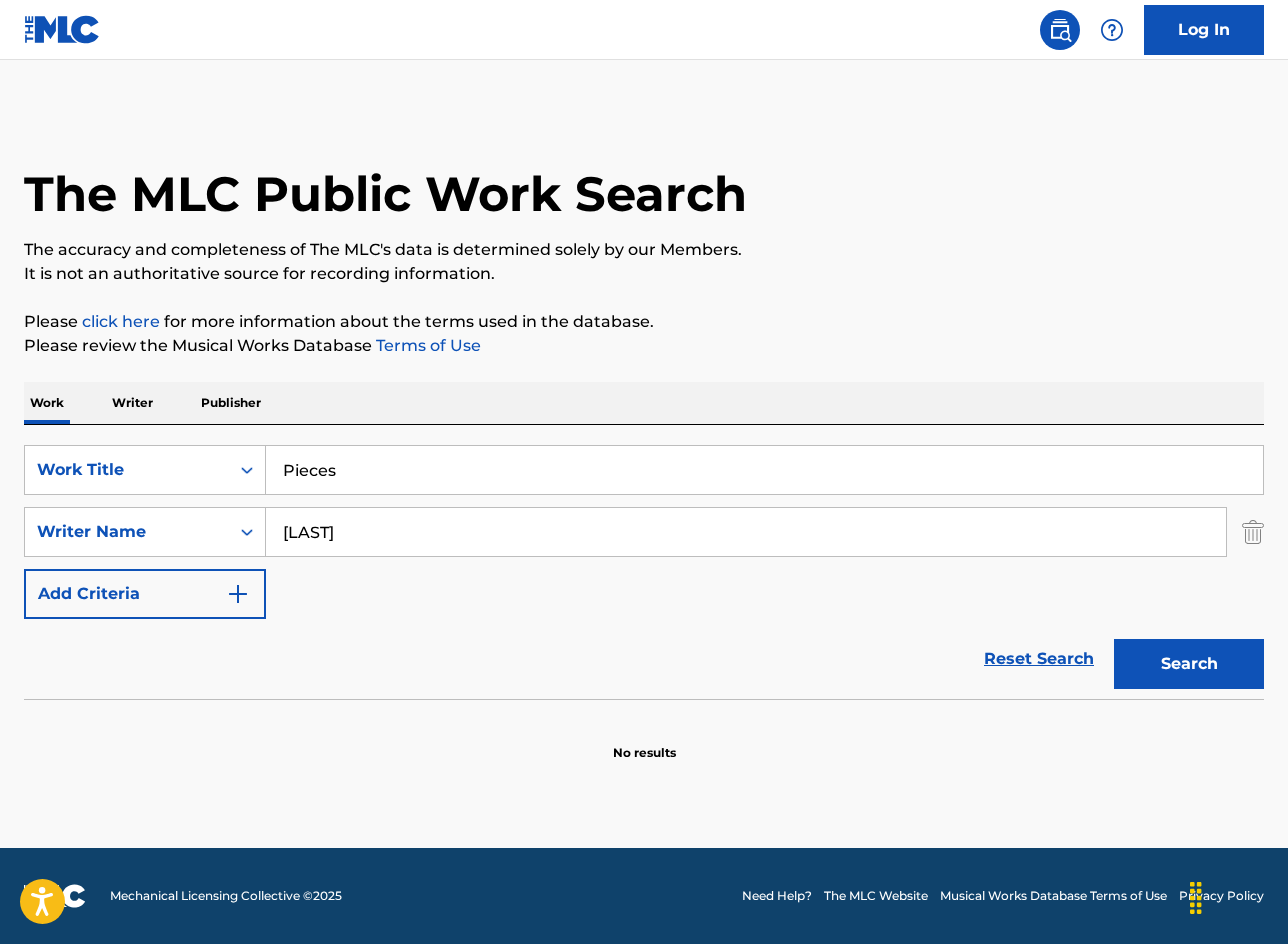 drag, startPoint x: 358, startPoint y: 464, endPoint x: 230, endPoint y: 396, distance: 144.94136 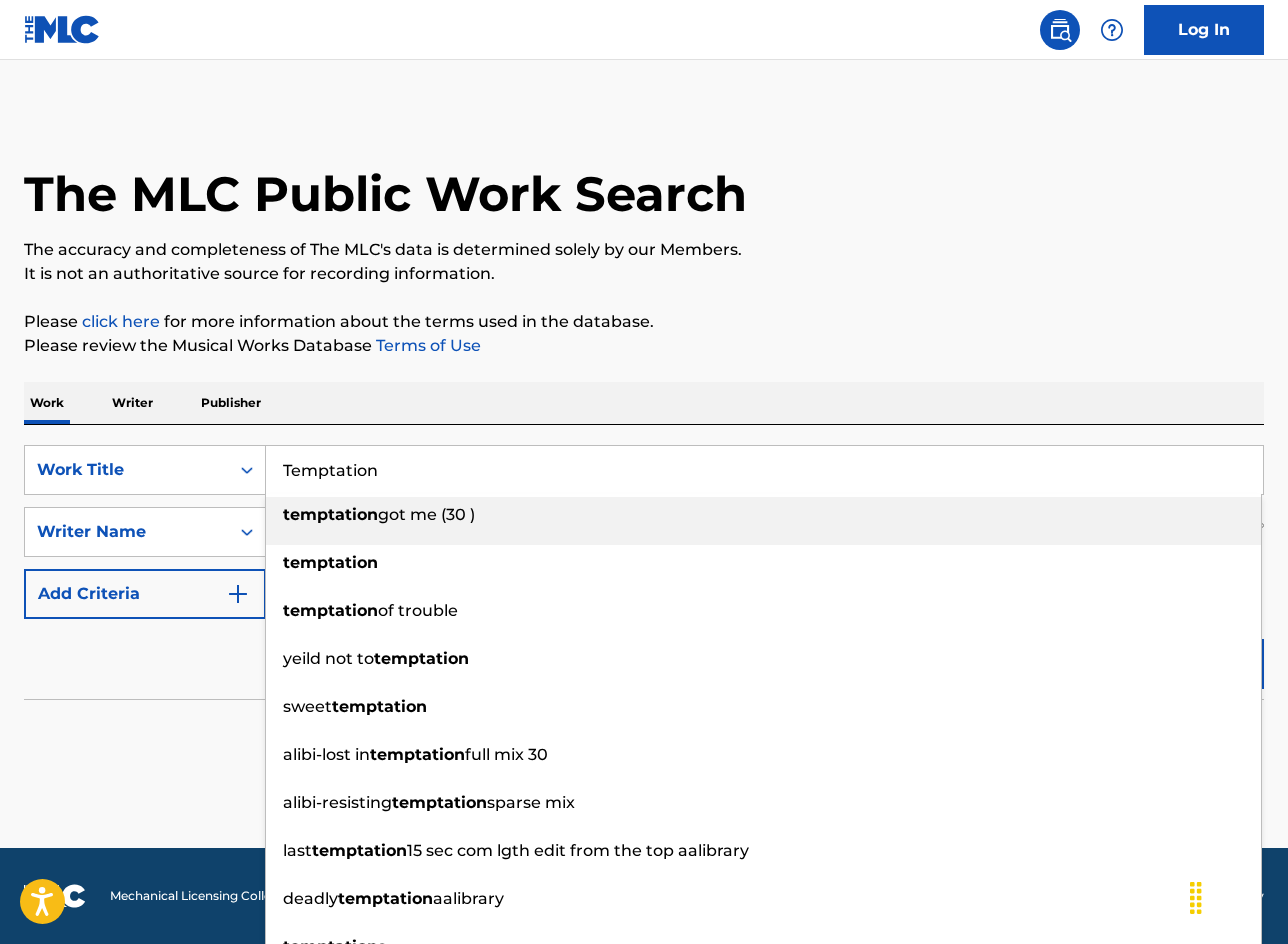 type on "Temptation" 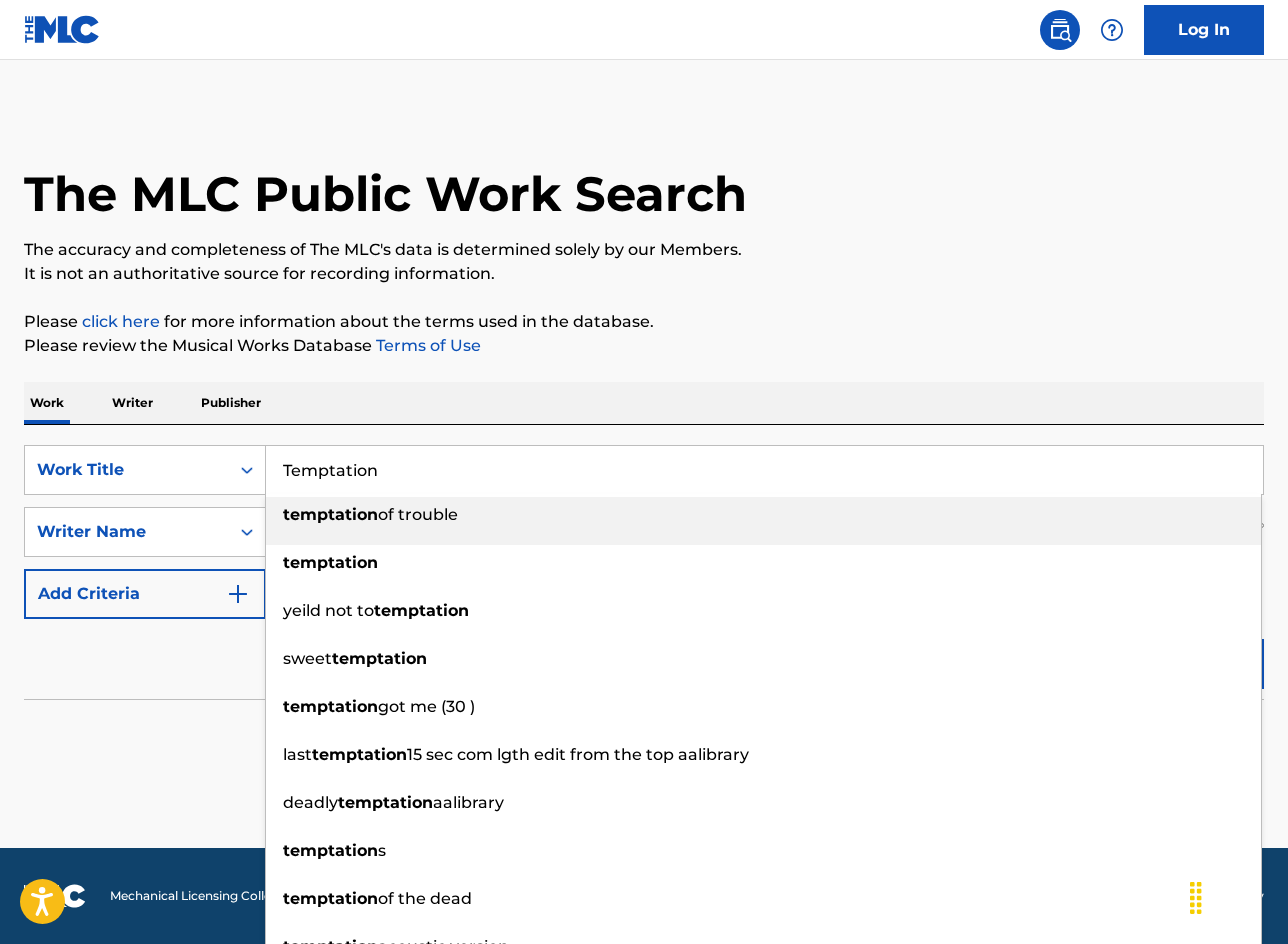 click on "Work Writer Publisher" at bounding box center [644, 403] 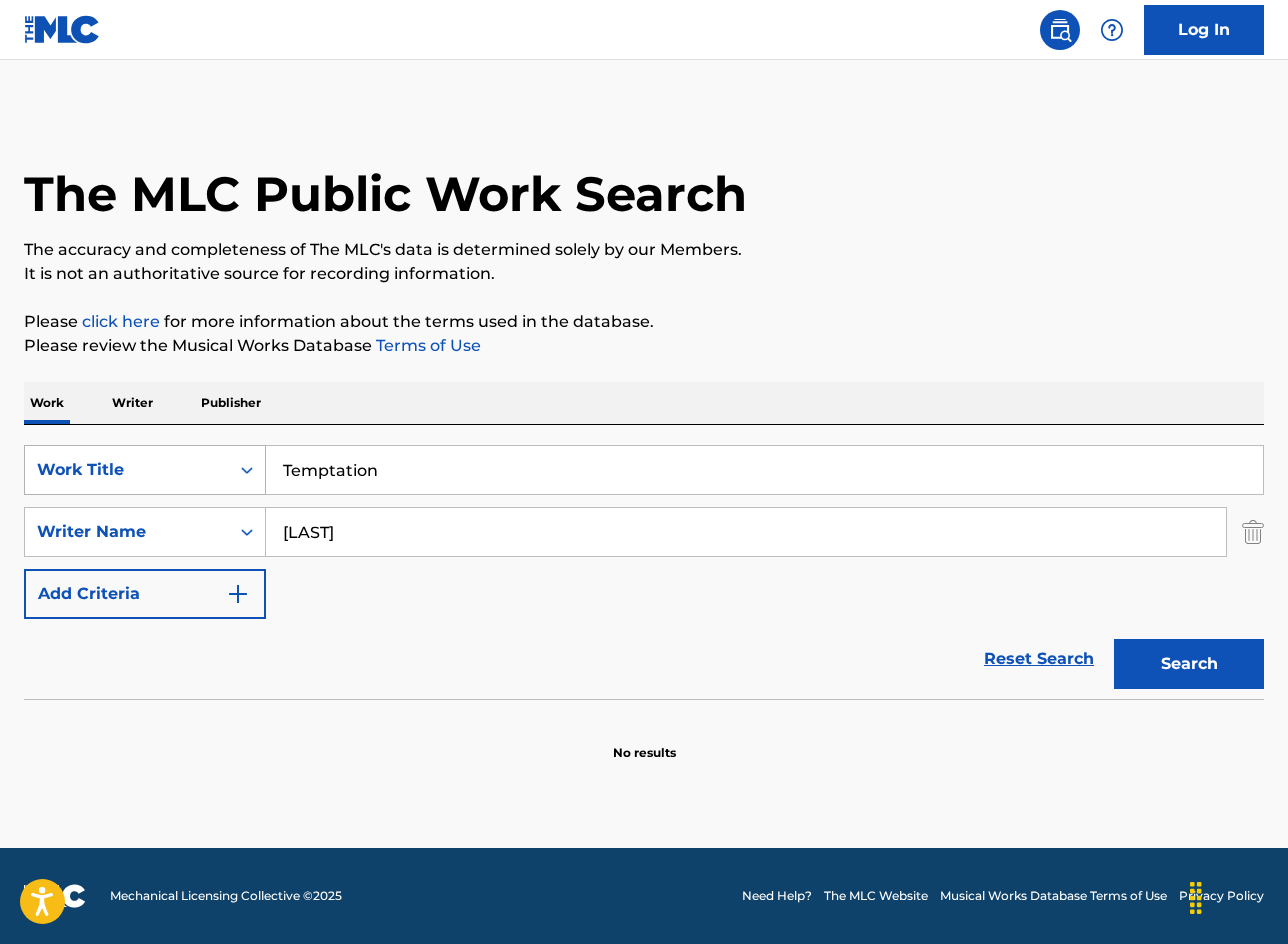 drag, startPoint x: 431, startPoint y: 518, endPoint x: 200, endPoint y: 487, distance: 233.0708 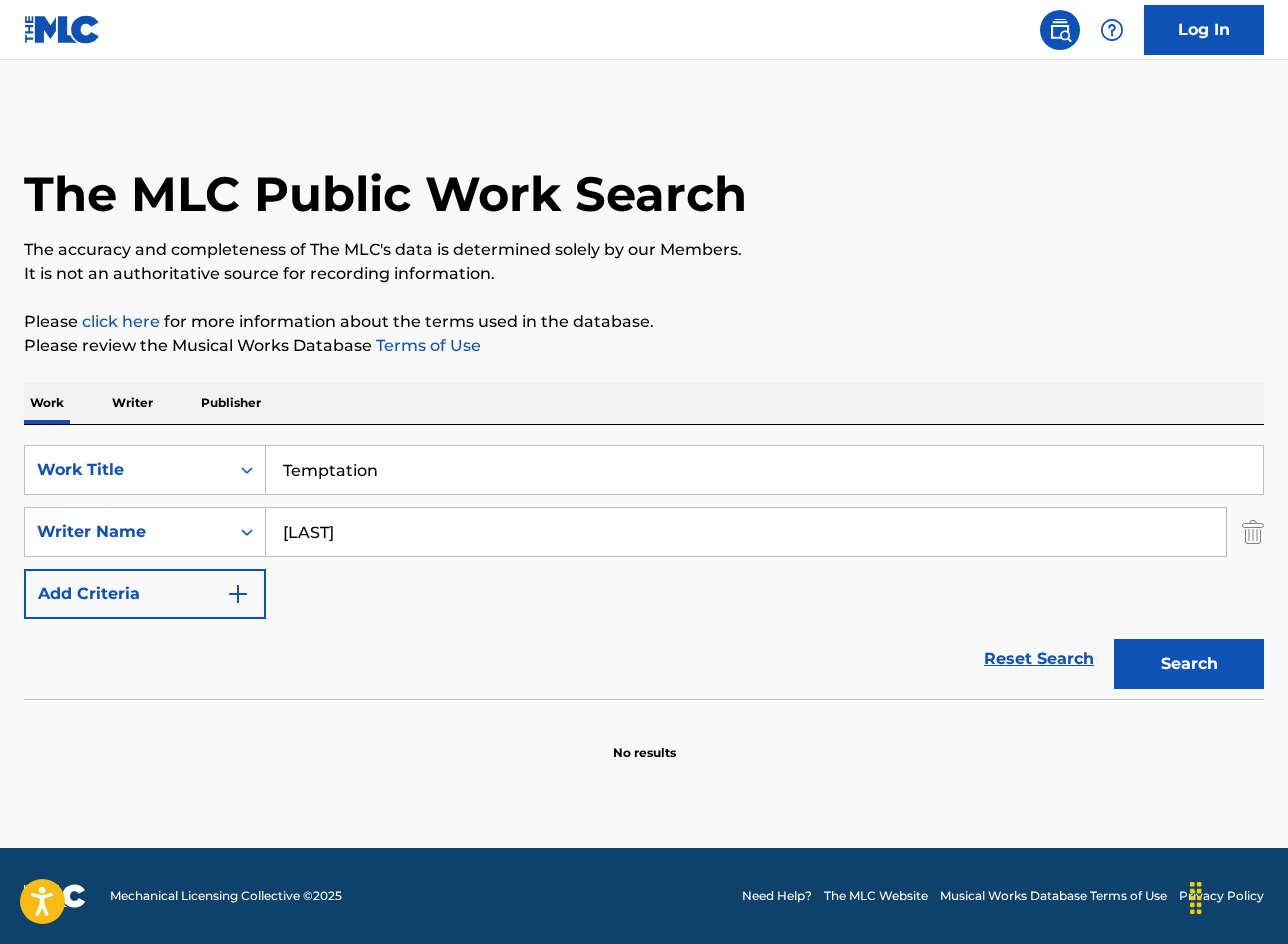 paste on "Christopherson" 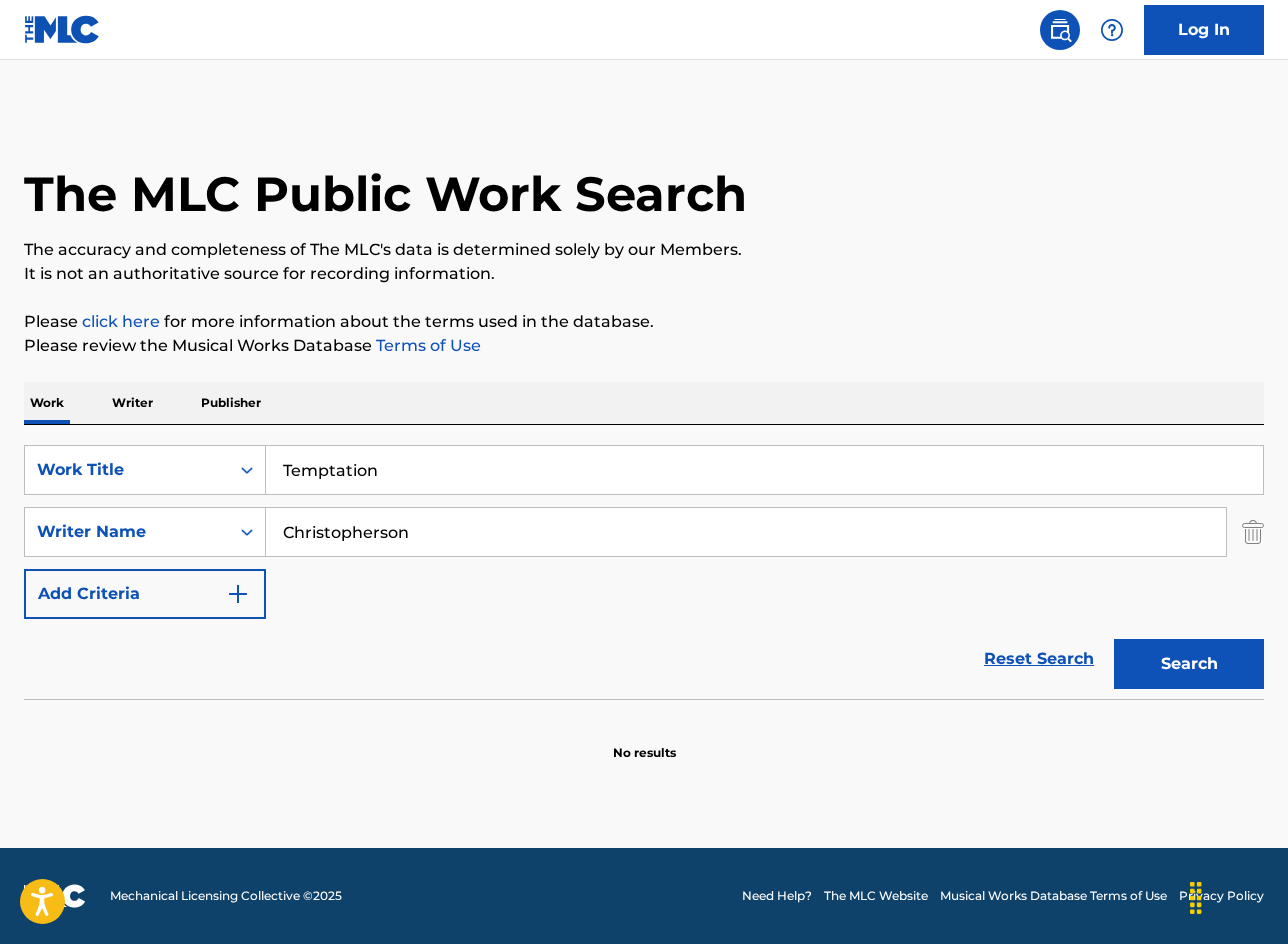 type on "Christopherson" 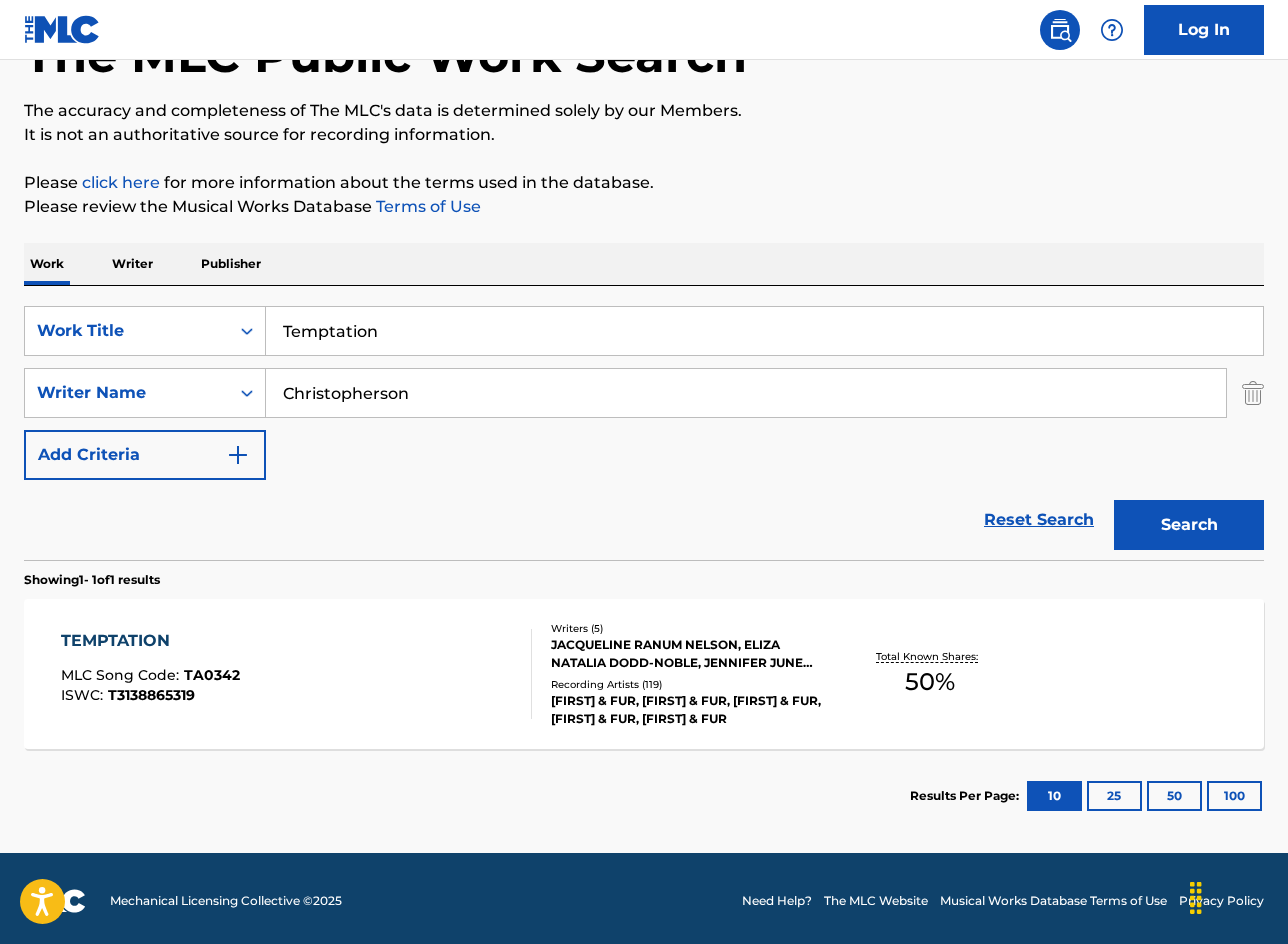 scroll, scrollTop: 144, scrollLeft: 0, axis: vertical 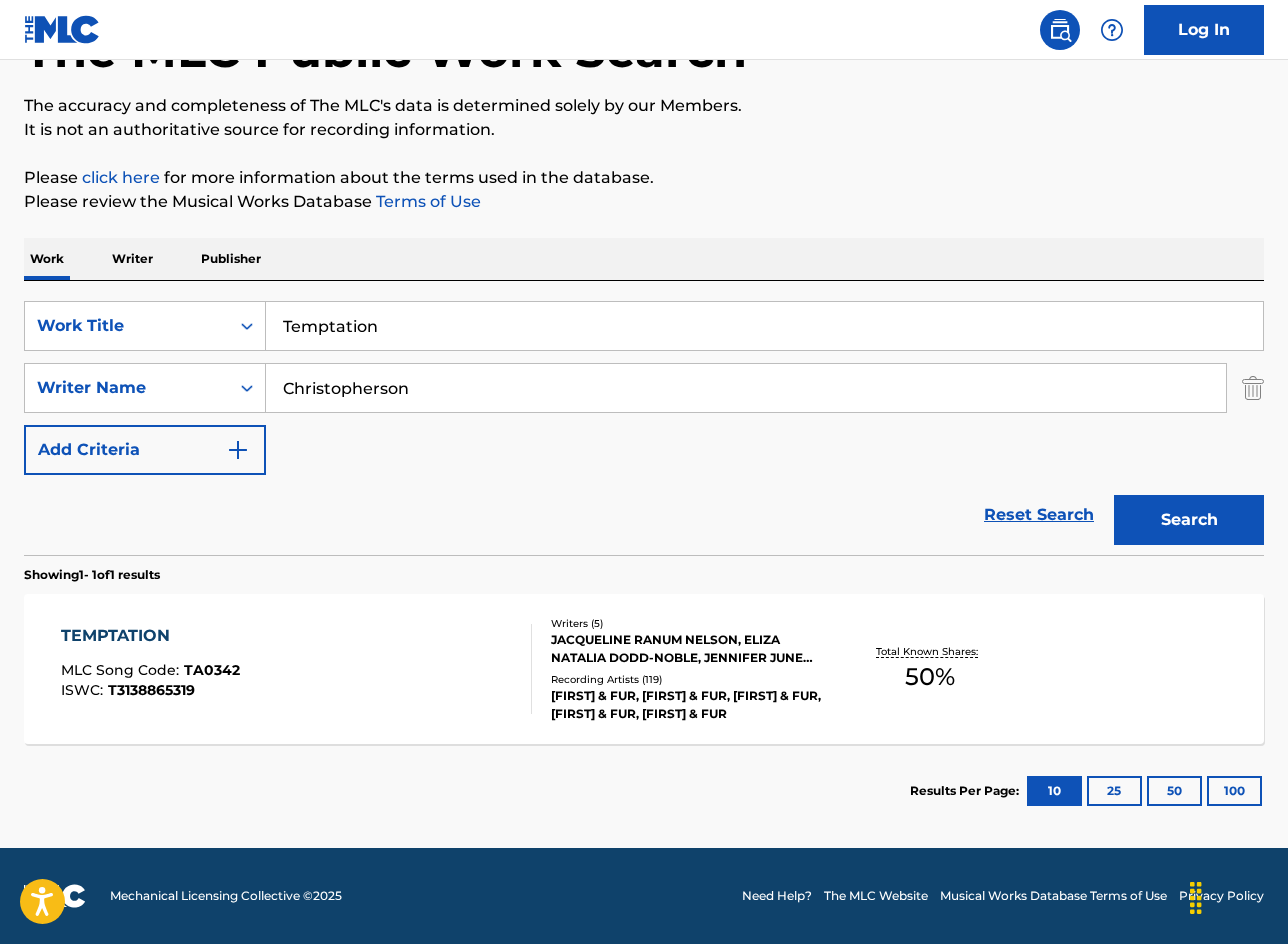 click on "TEMPTATION" at bounding box center [150, 636] 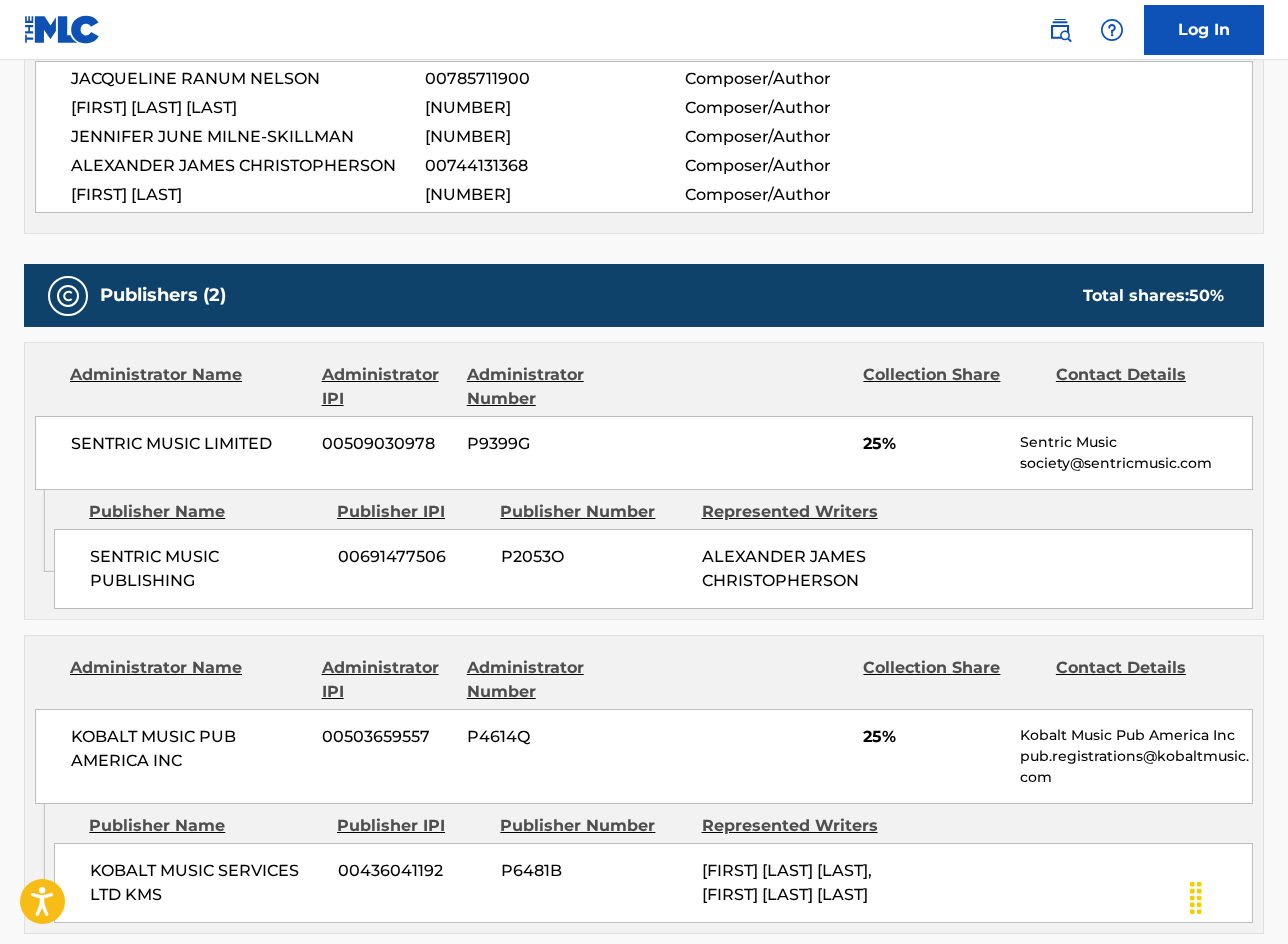 scroll, scrollTop: 900, scrollLeft: 0, axis: vertical 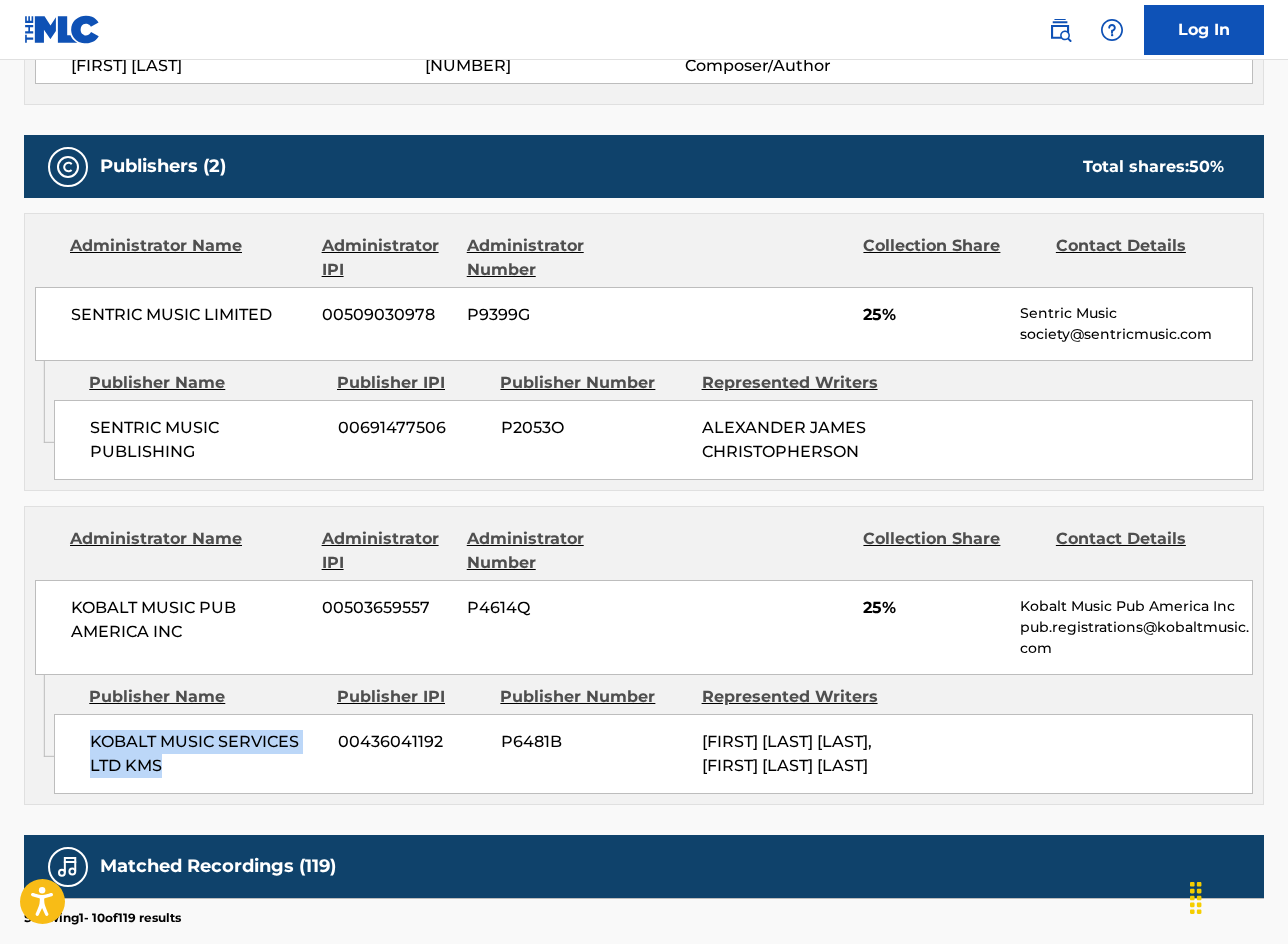 drag, startPoint x: 181, startPoint y: 764, endPoint x: 92, endPoint y: 741, distance: 91.92388 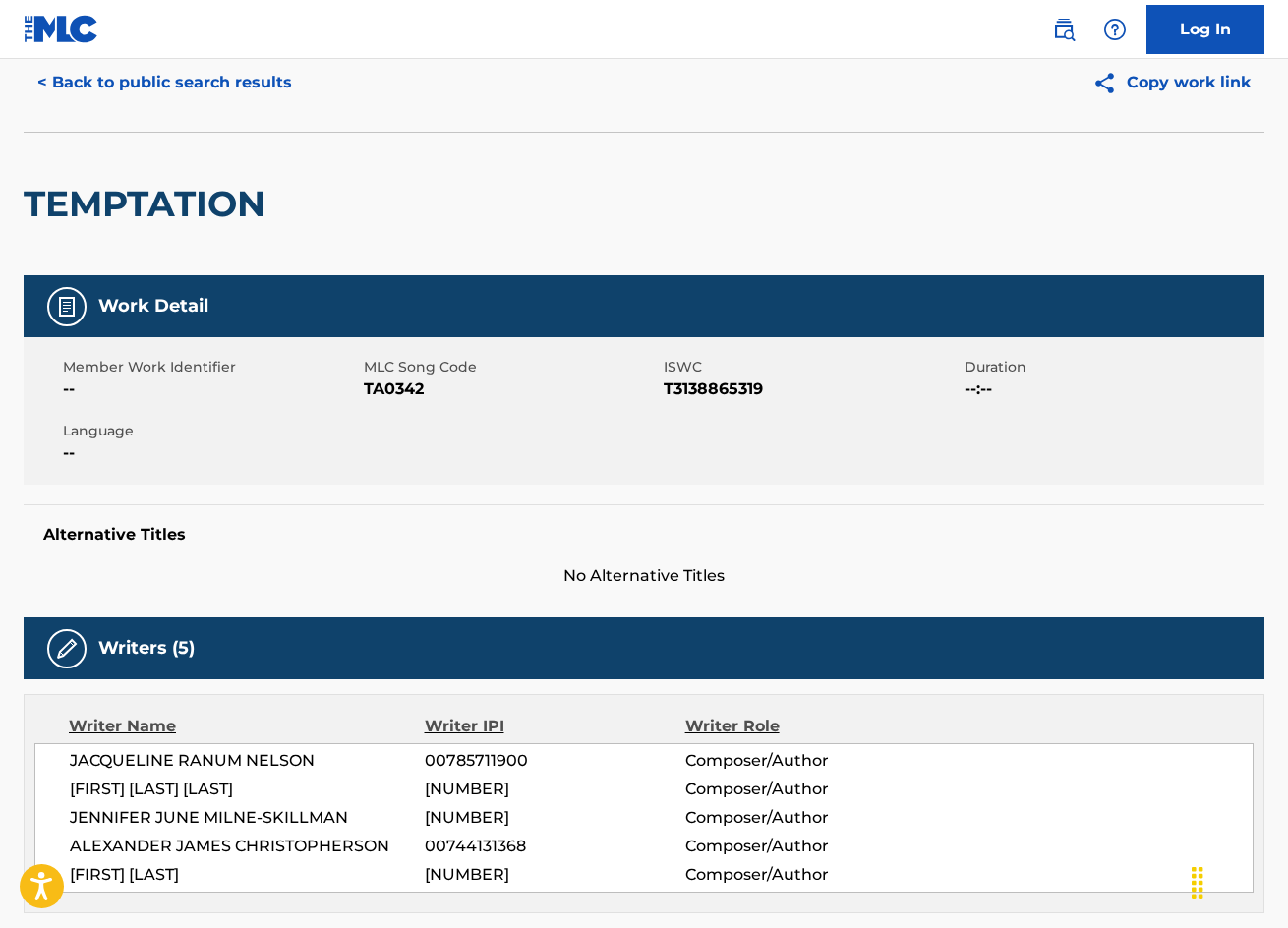 scroll, scrollTop: 0, scrollLeft: 0, axis: both 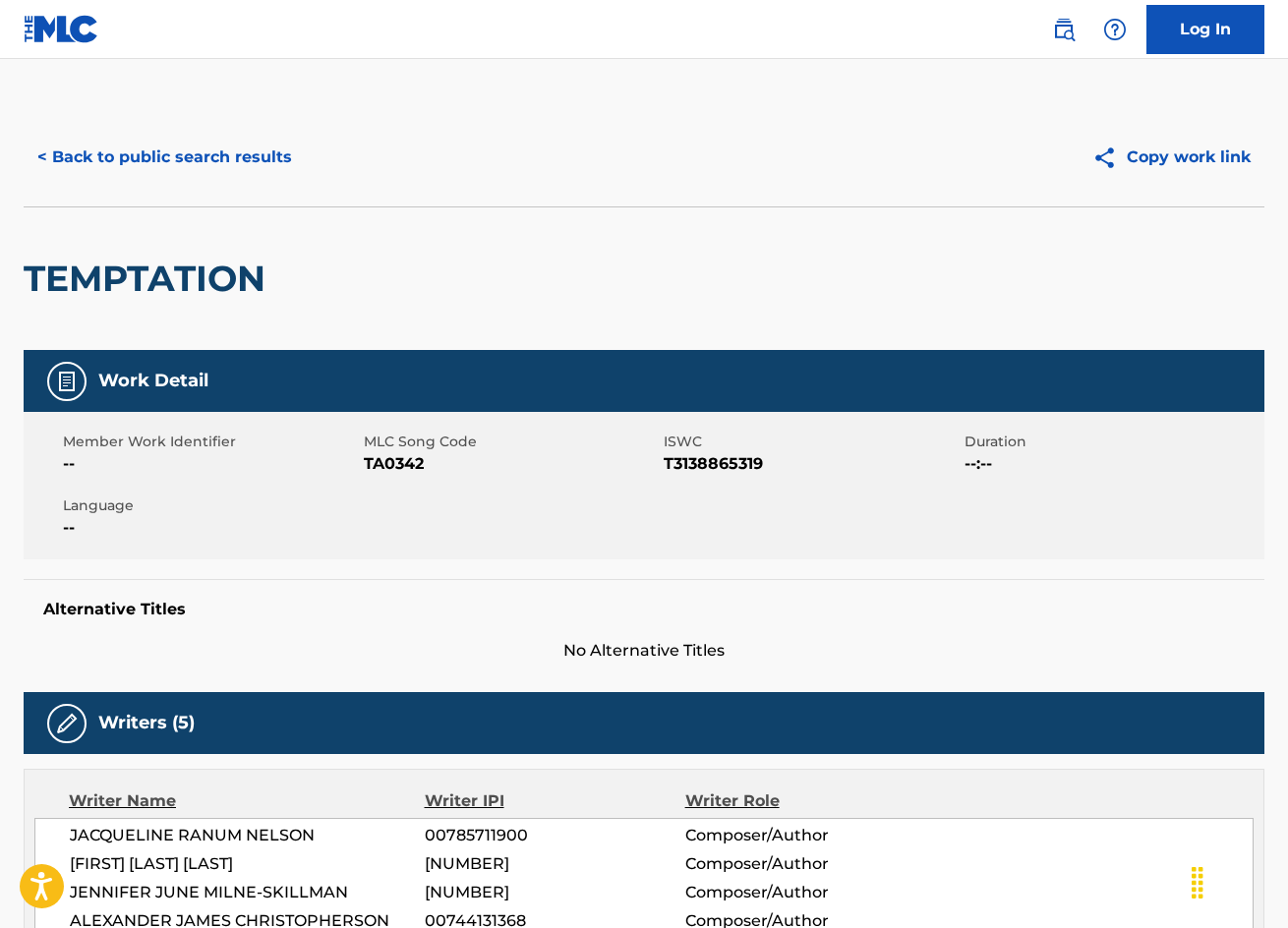 click on "< Back to public search results" at bounding box center (164, 157) 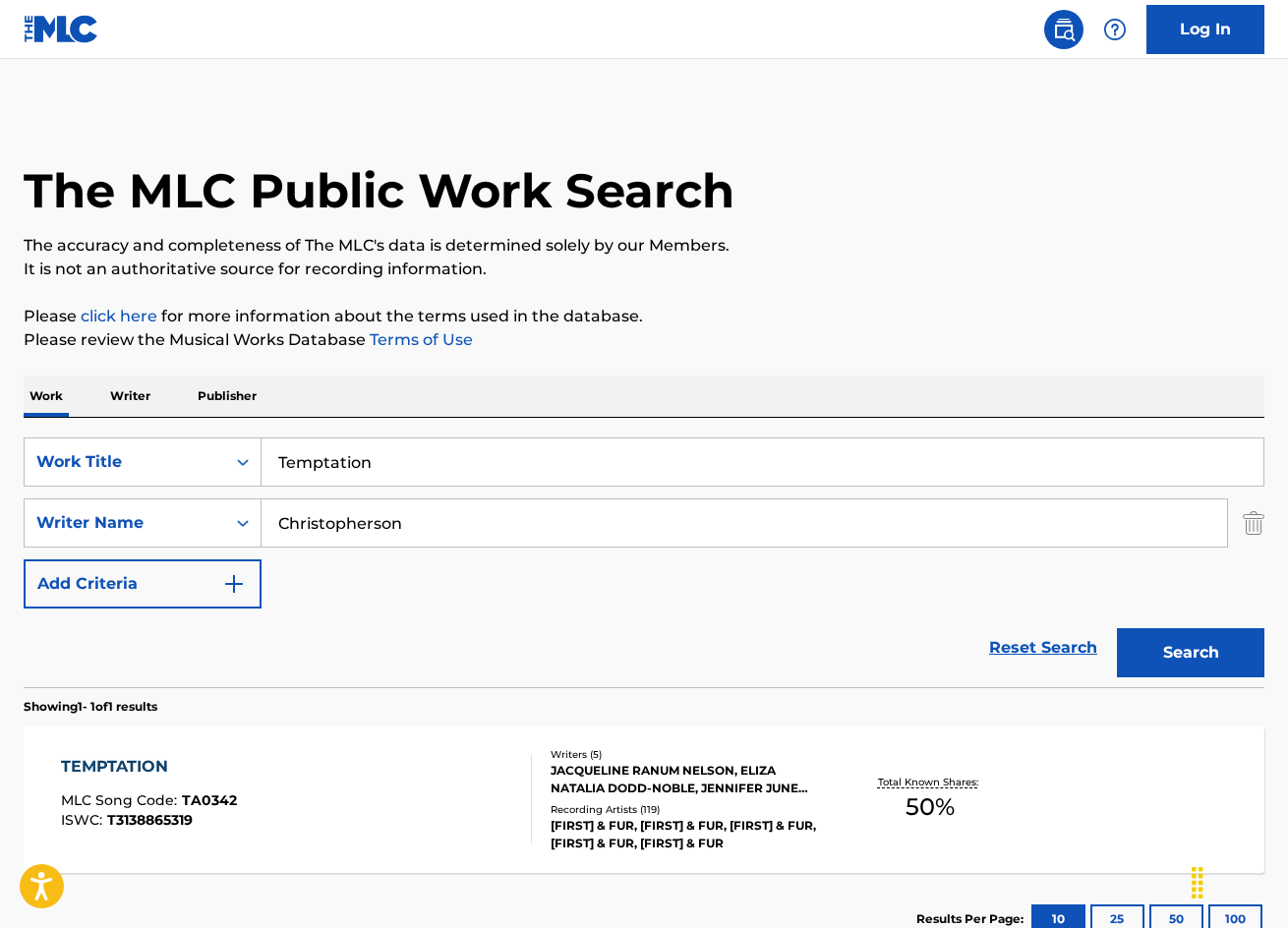 scroll, scrollTop: 29, scrollLeft: 0, axis: vertical 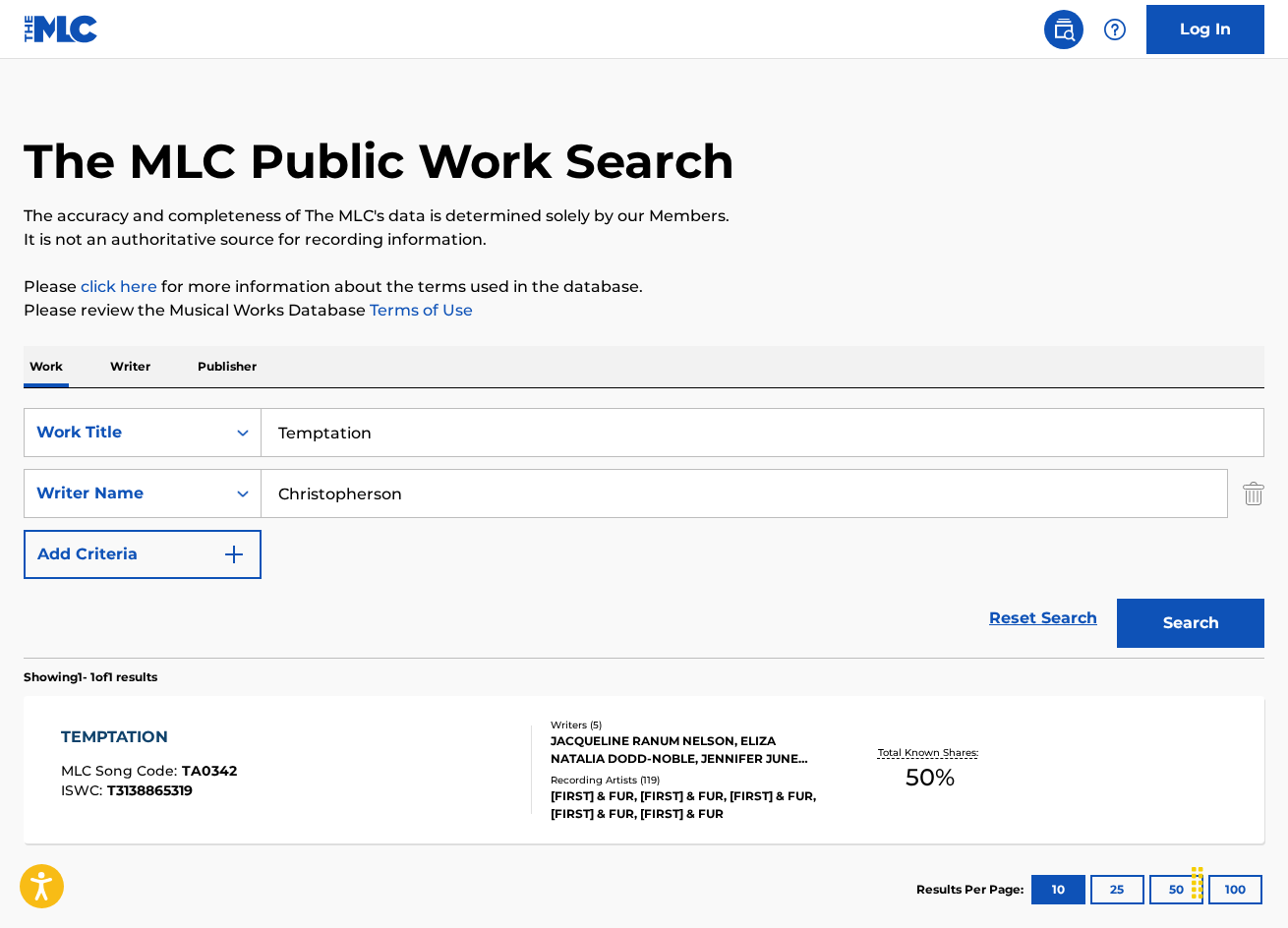 paste on "BANDWAGON" 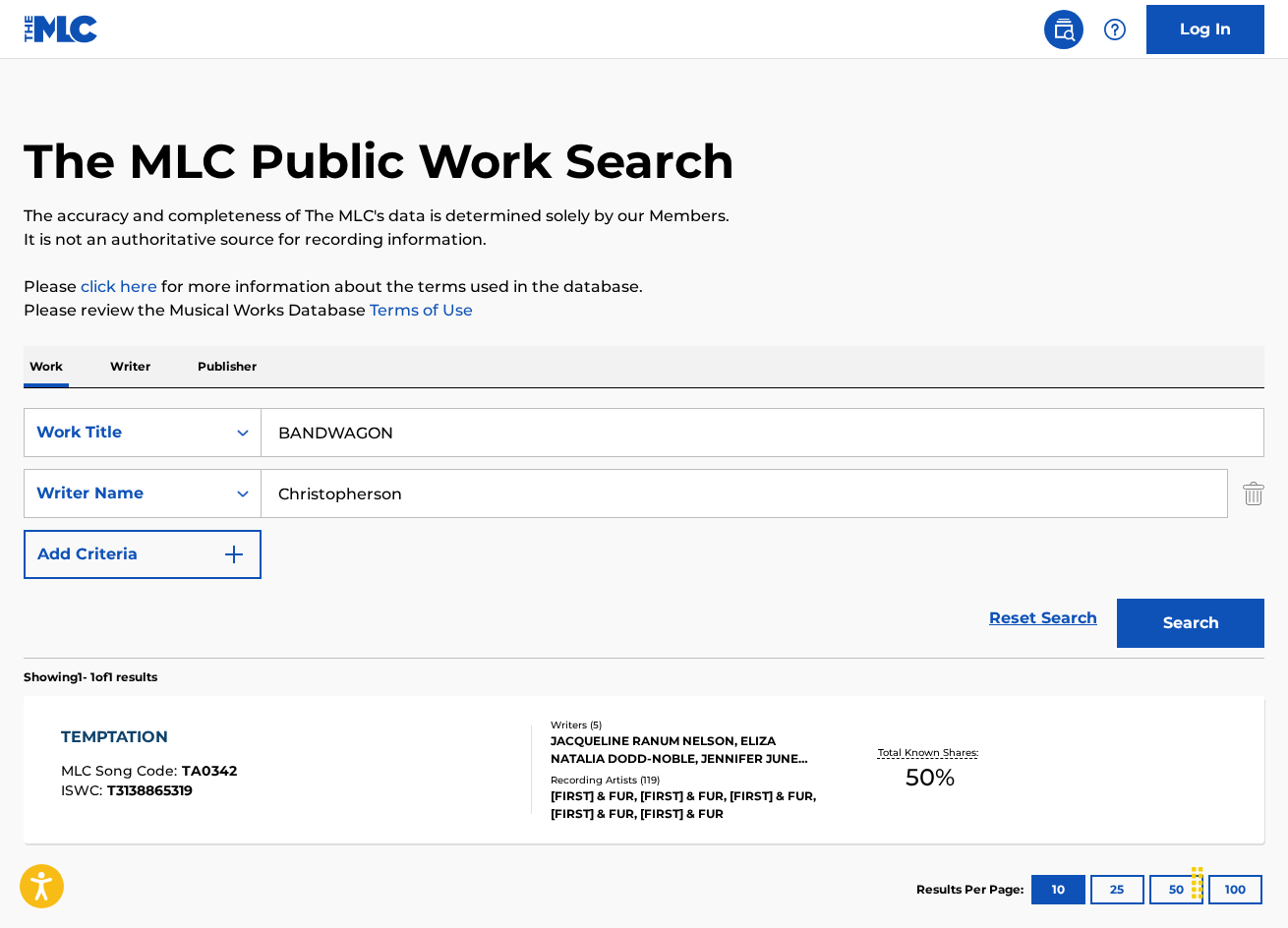 drag, startPoint x: 404, startPoint y: 438, endPoint x: 225, endPoint y: 207, distance: 292.2362 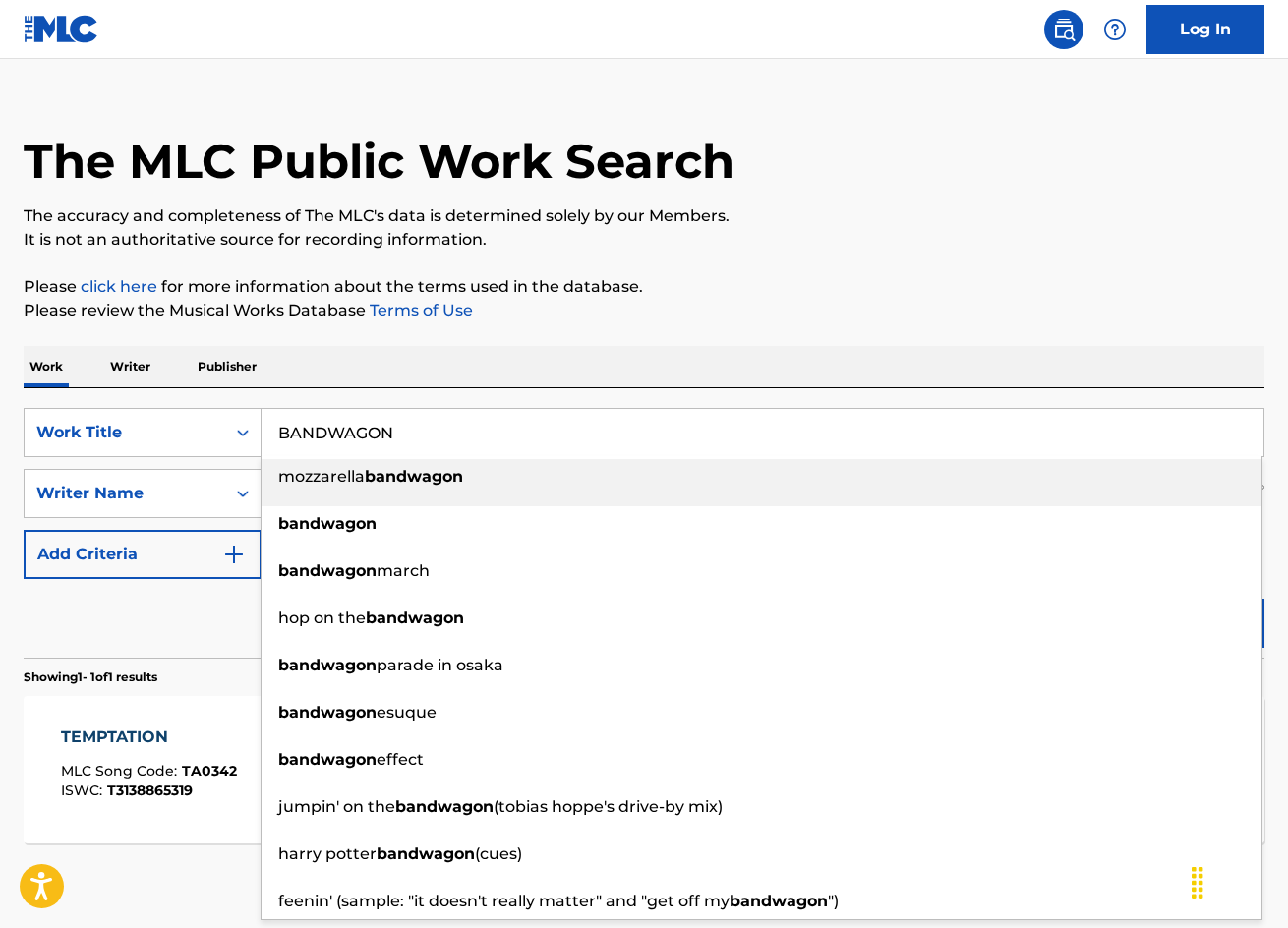 type on "BANDWAGON" 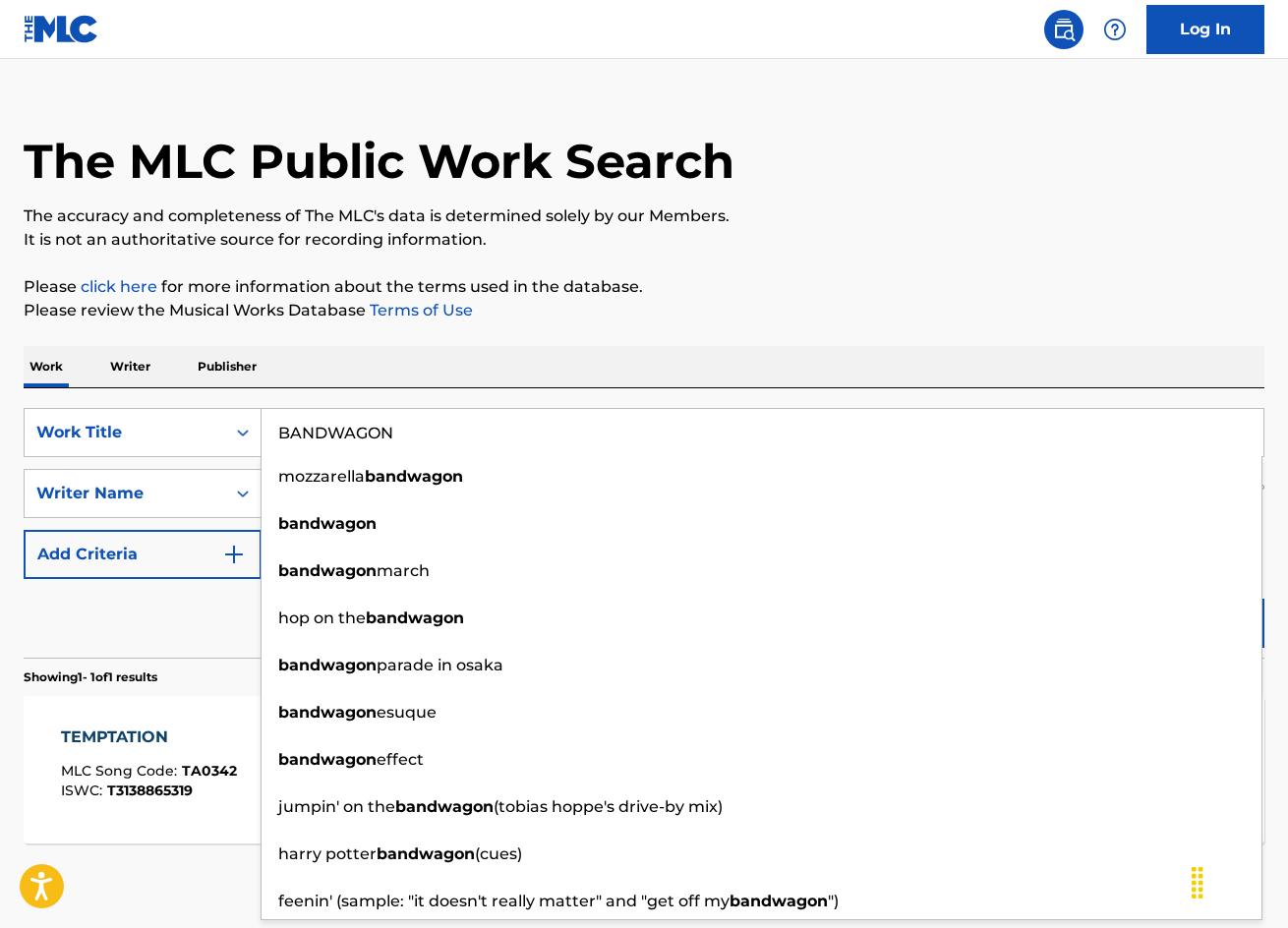 click on "The MLC Public Work Search The accuracy and completeness of The MLC's data is determined solely by our Members. It is not an authoritative source for recording information. Please   click here   for more information about the terms used in the database. Please review the Musical Works Database   Terms of Use Work Writer Publisher SearchWithCriteria8b5771eb-c60a-40b1-835b-fbeba2a198d8 Work Title BANDWAGON mozzarella  bandwagon bandwagon bandwagon  march hop on the  bandwagon bandwagon  parade in osaka bandwagon esuque bandwagon  effect jumpin' on the  bandwagon  (tobias hoppe's drive-by mix) harry potter  bandwagon  (cues) feenin' (sample: "it doesn't really matter" and "get off my  bandwagon ") SearchWithCriteria45d0bd58-3c88-411d-be15-fe7eac27d05a Writer Name Christopherson Add Criteria Reset Search Search Showing  1  -   1  of  1   results   TEMPTATION MLC Song Code : TA0342 ISWC : T3138865319 Writers ( 5 ) Recording Artists ( 119 ) ELI & FUR, ELI & FUR, ELI & FUR, ELI & FUR, ELI & FUR Total Known Shares:" at bounding box center [644, 507] 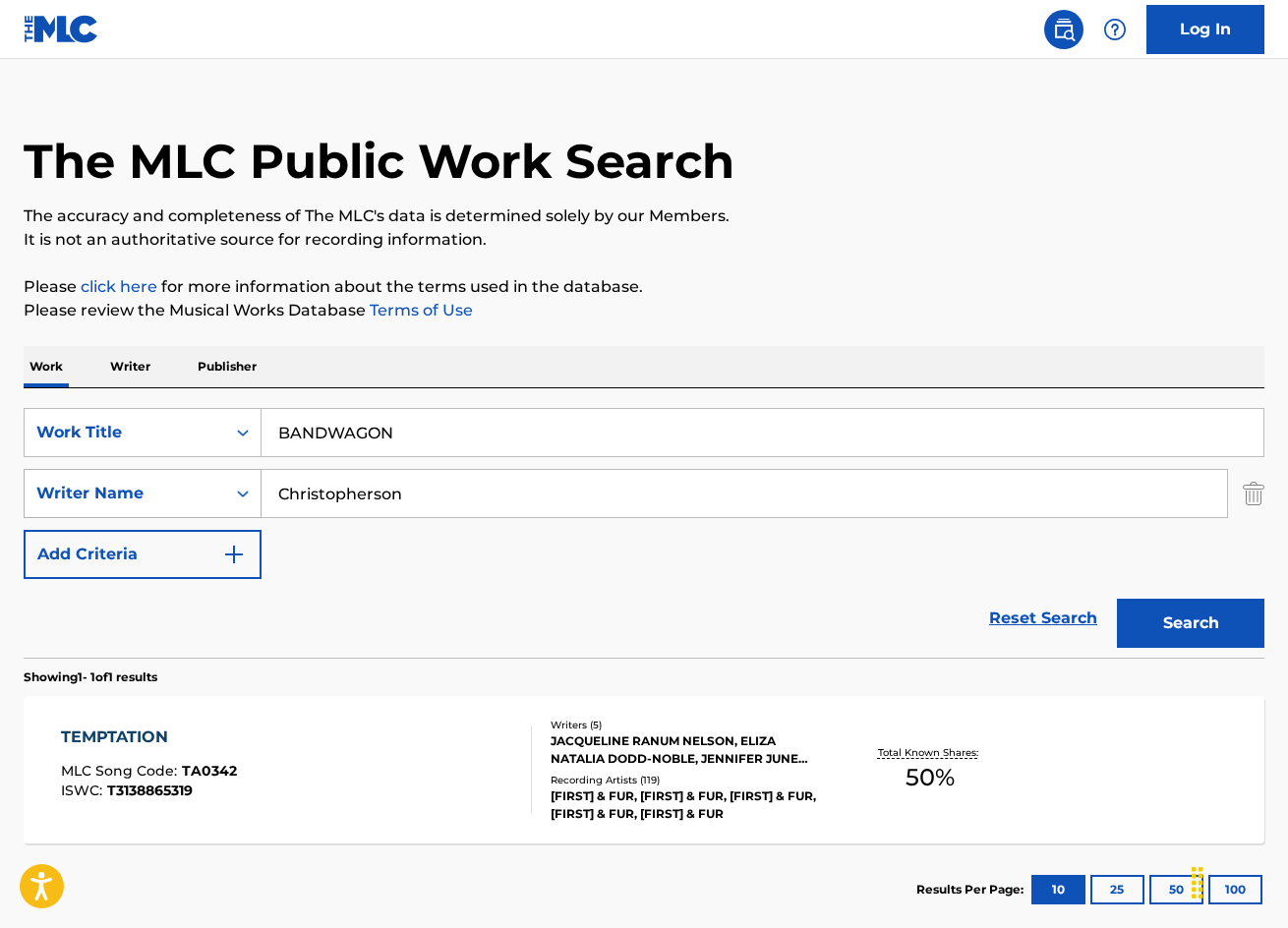 drag, startPoint x: 439, startPoint y: 501, endPoint x: 173, endPoint y: 473, distance: 267.46962 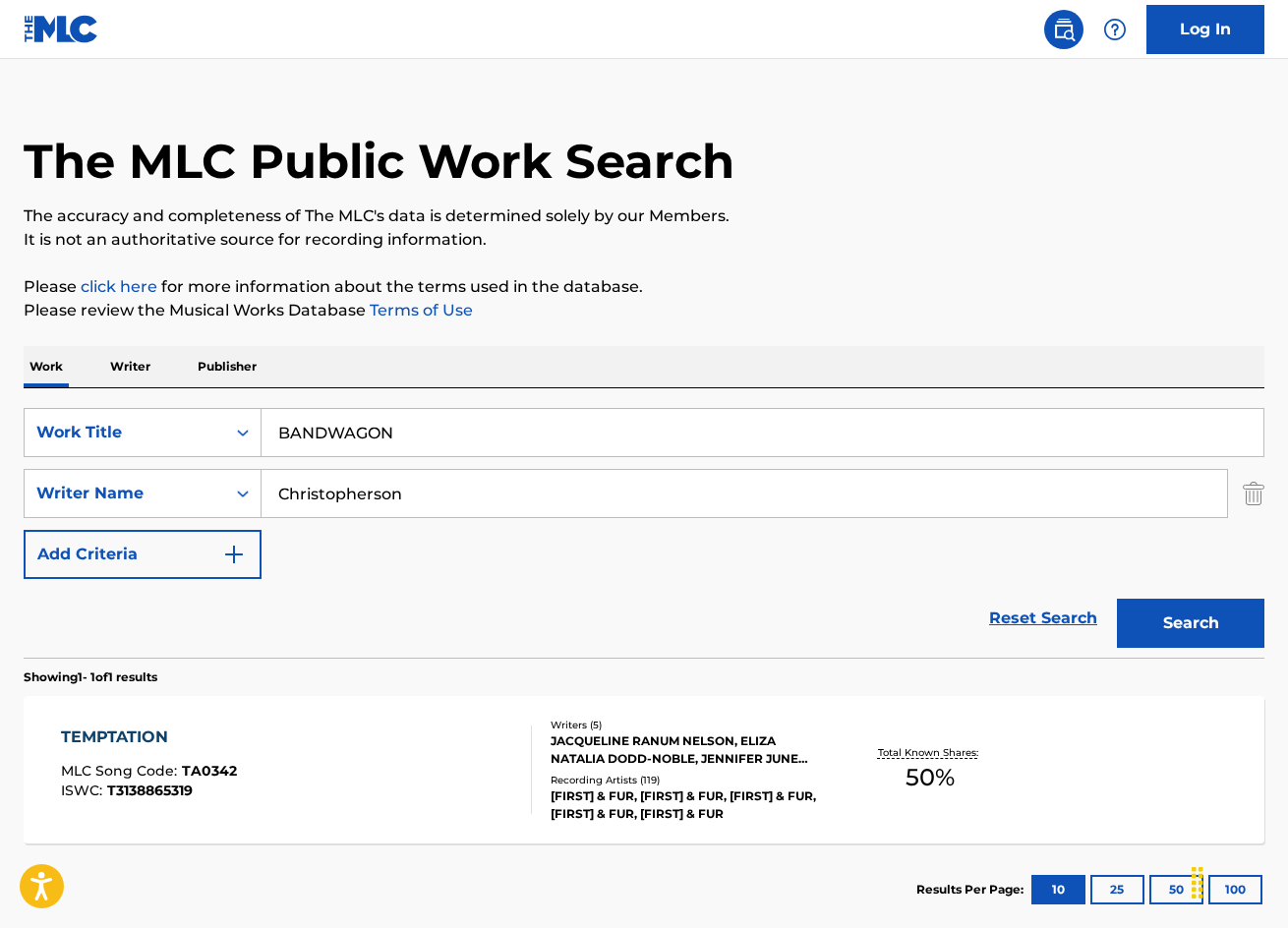 paste on "HILL" 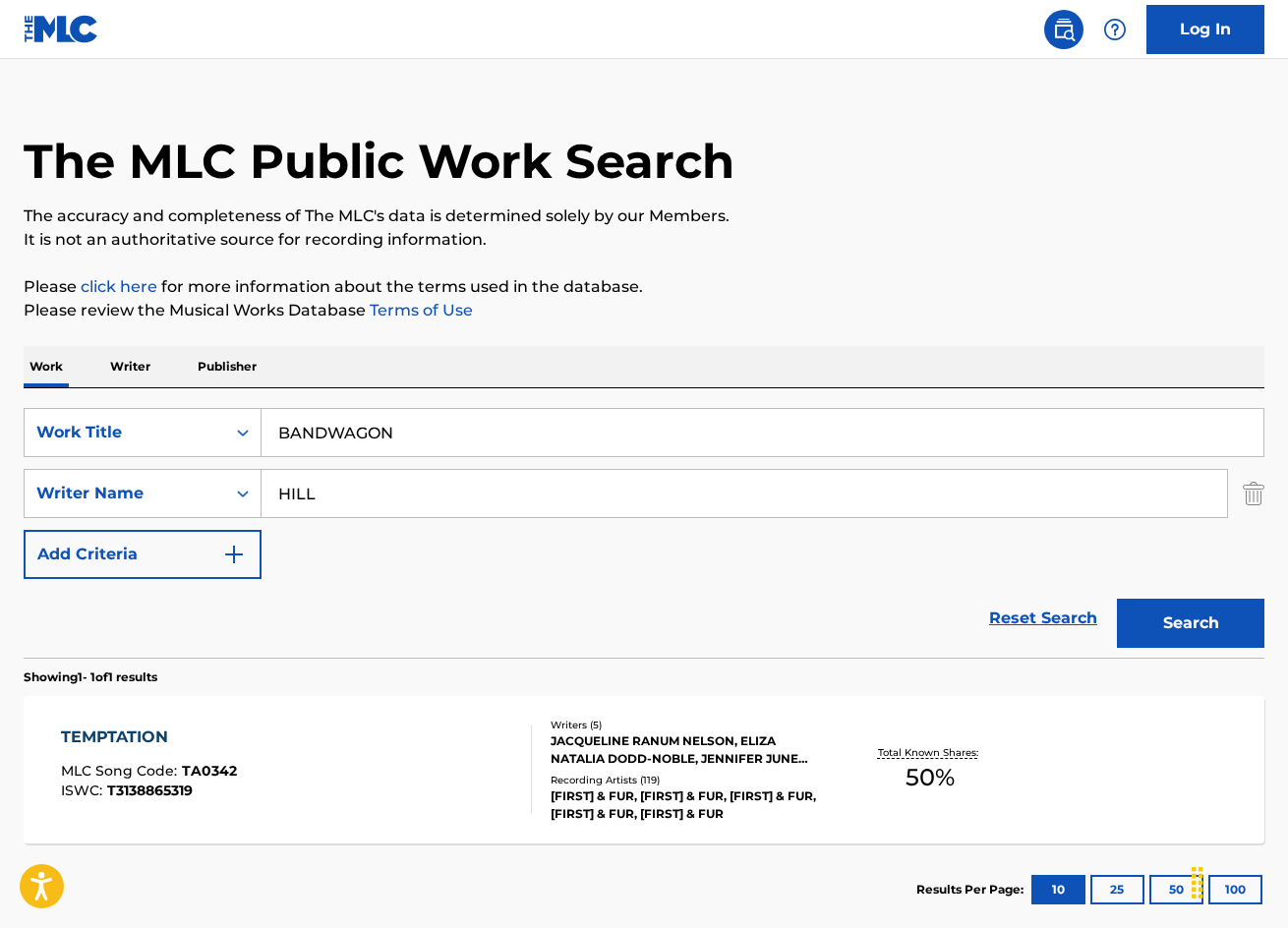 type on "HILL" 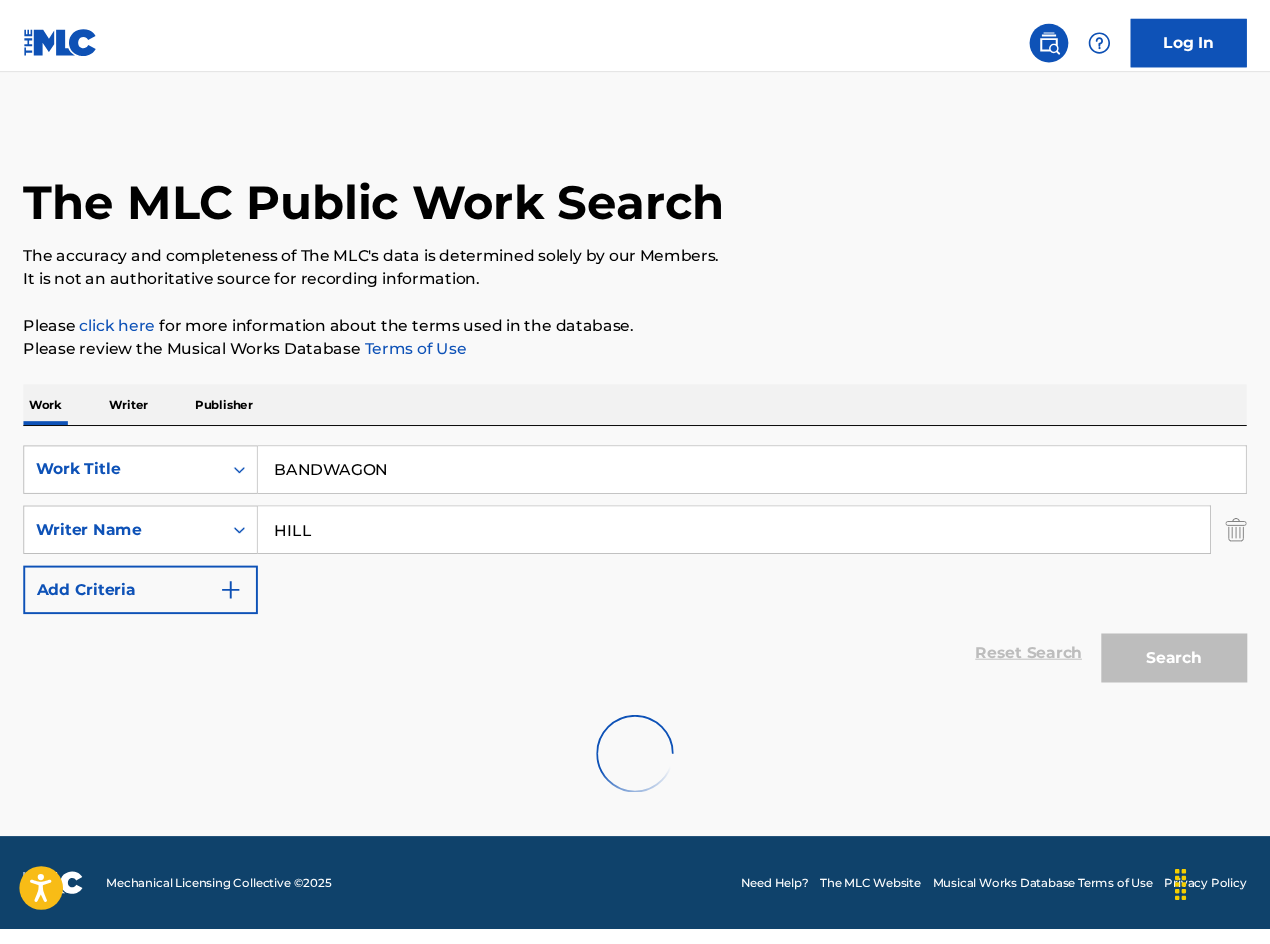 scroll, scrollTop: 0, scrollLeft: 0, axis: both 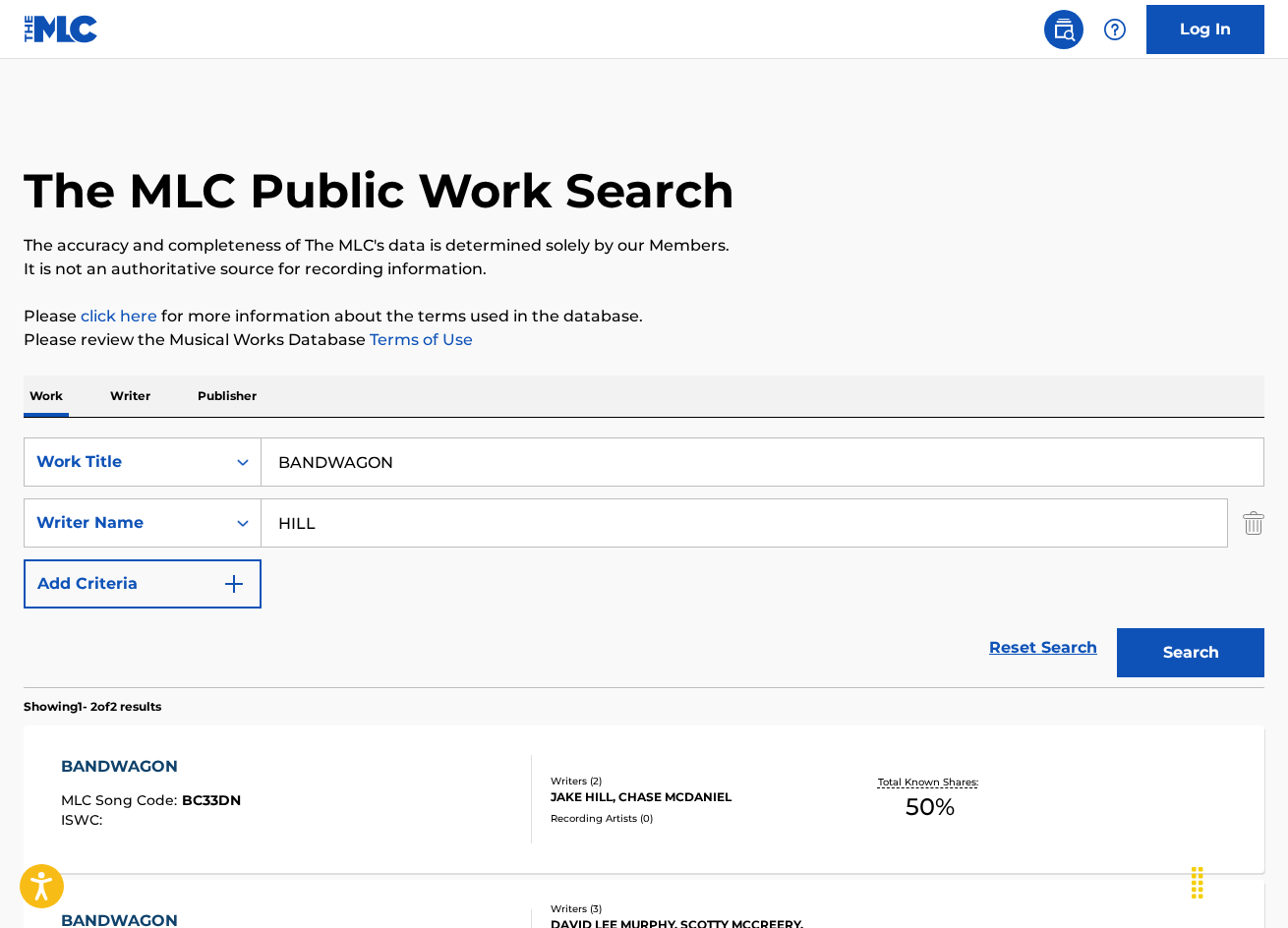 drag, startPoint x: 447, startPoint y: 469, endPoint x: 234, endPoint y: 123, distance: 406.307 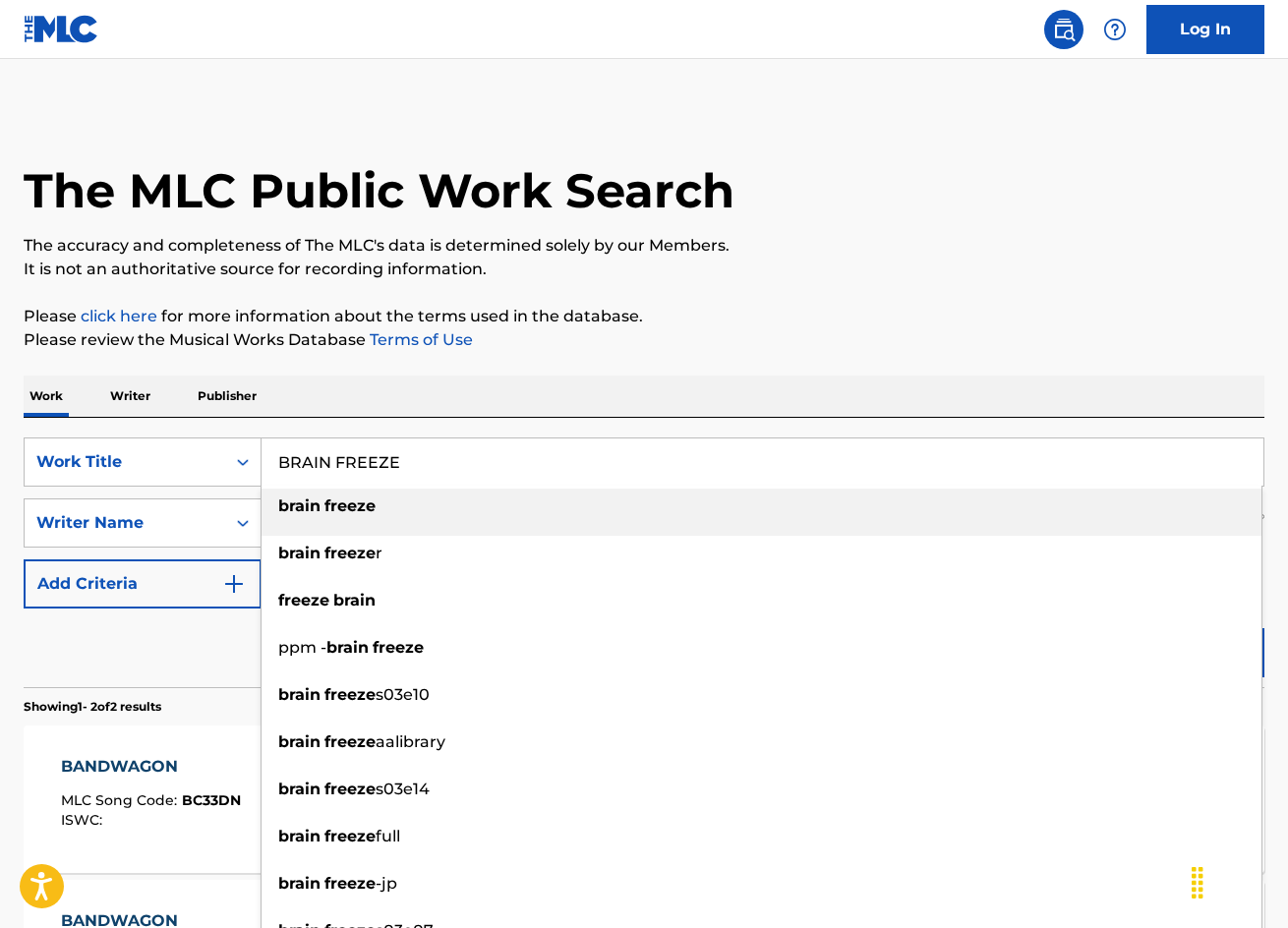 type on "BRAIN FREEZE" 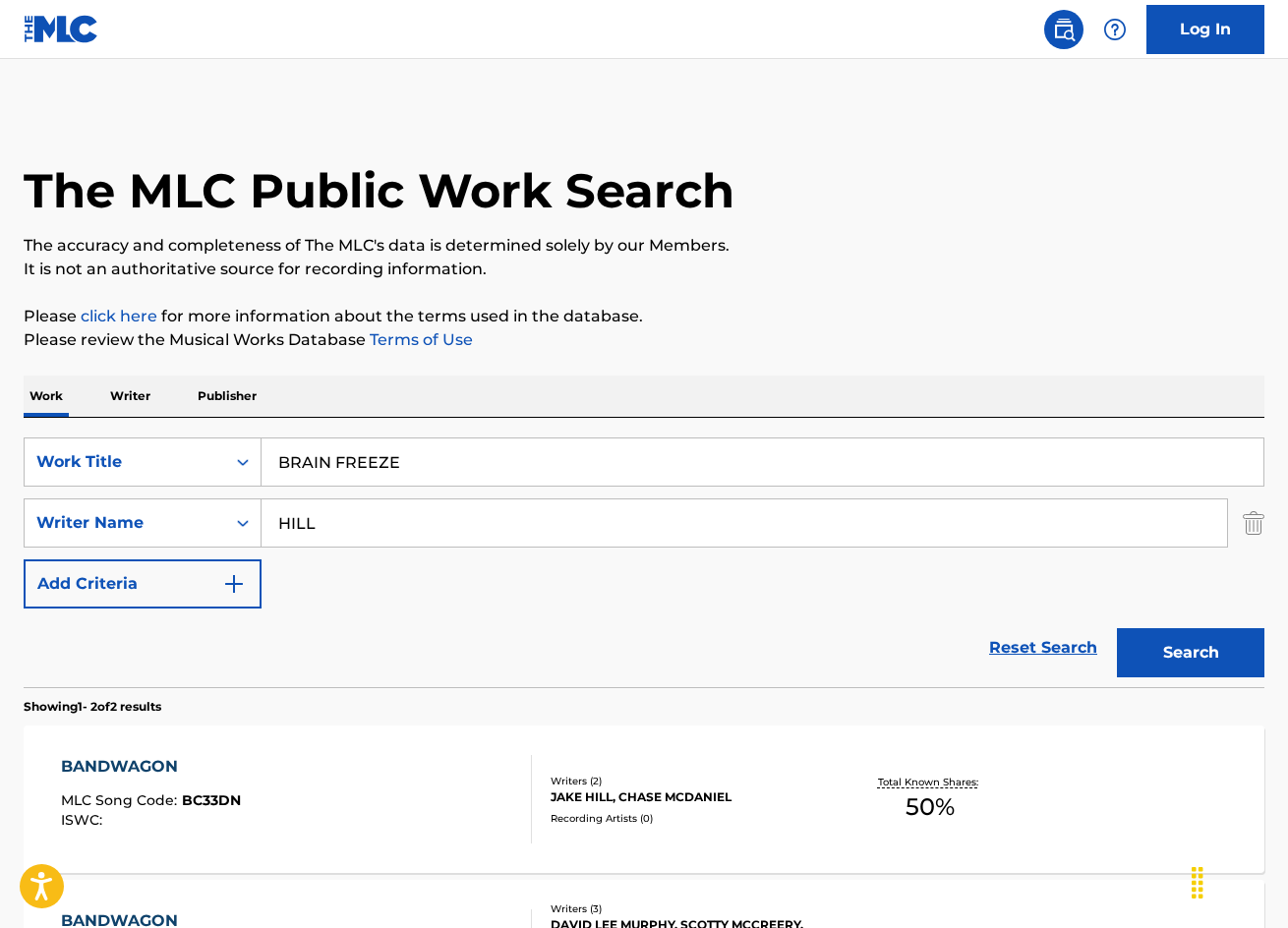 drag, startPoint x: 330, startPoint y: 536, endPoint x: 346, endPoint y: 486, distance: 52.497619 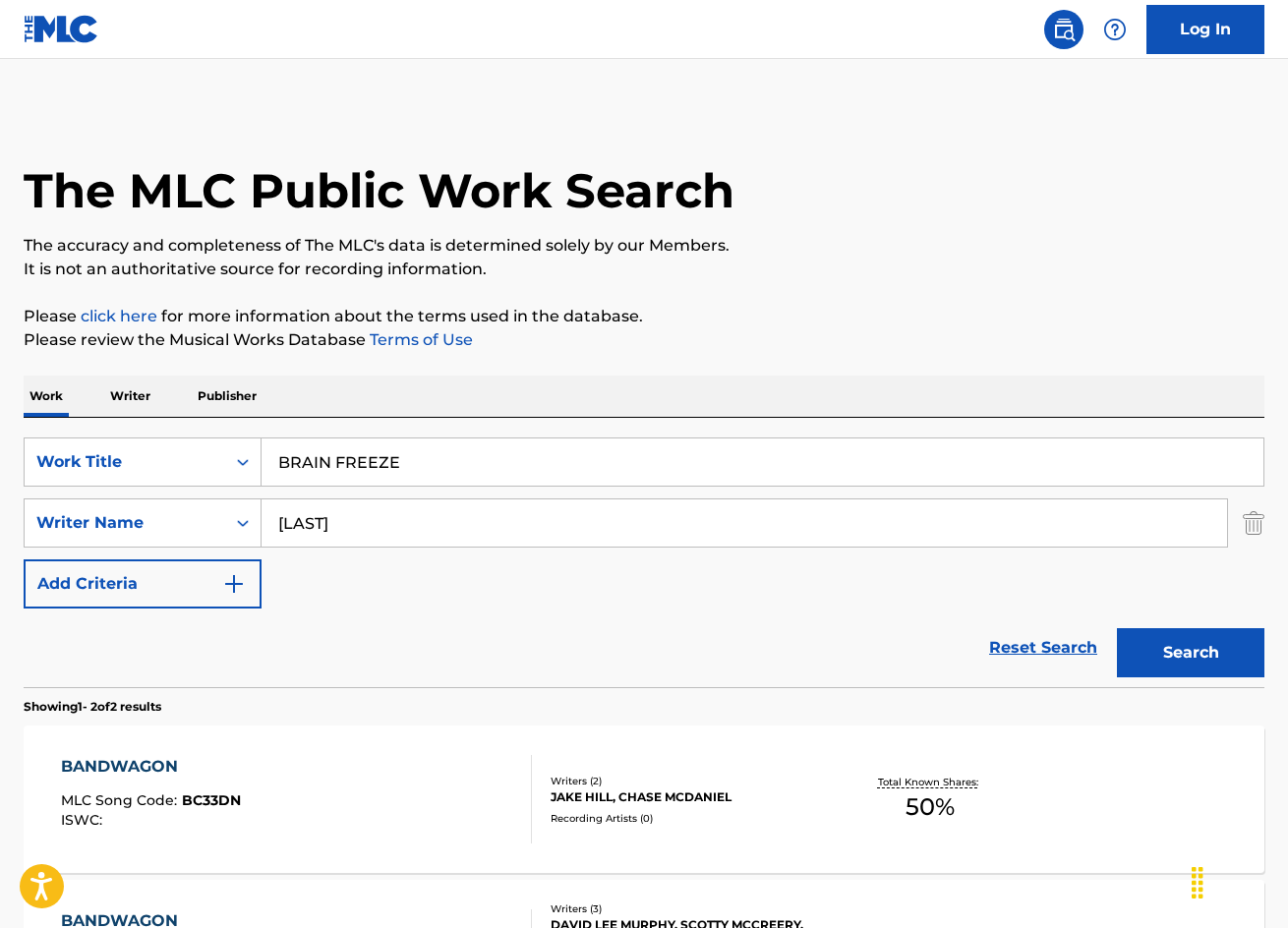 type on "[LAST]" 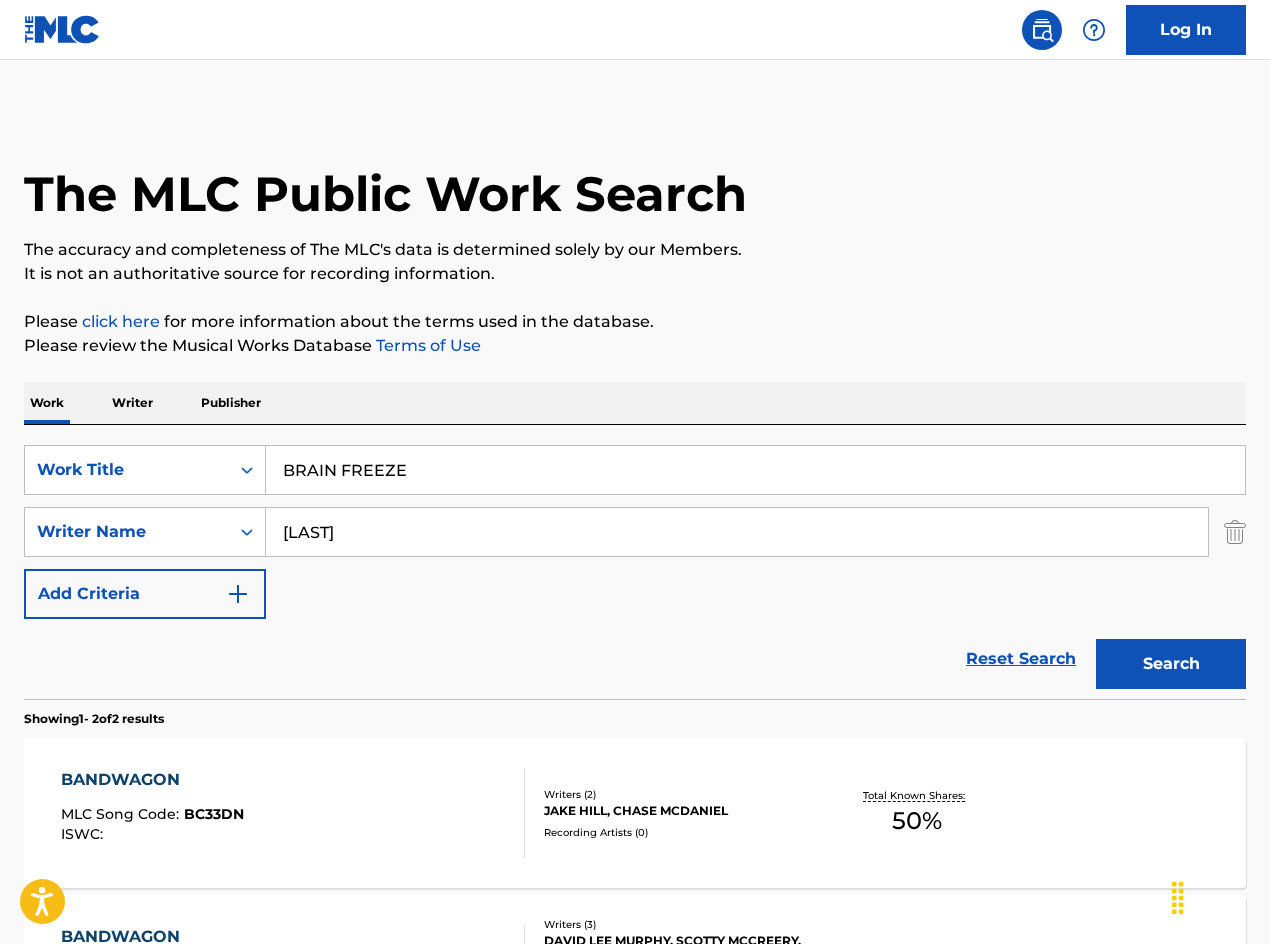 drag, startPoint x: 385, startPoint y: 449, endPoint x: 124, endPoint y: 309, distance: 296.1773 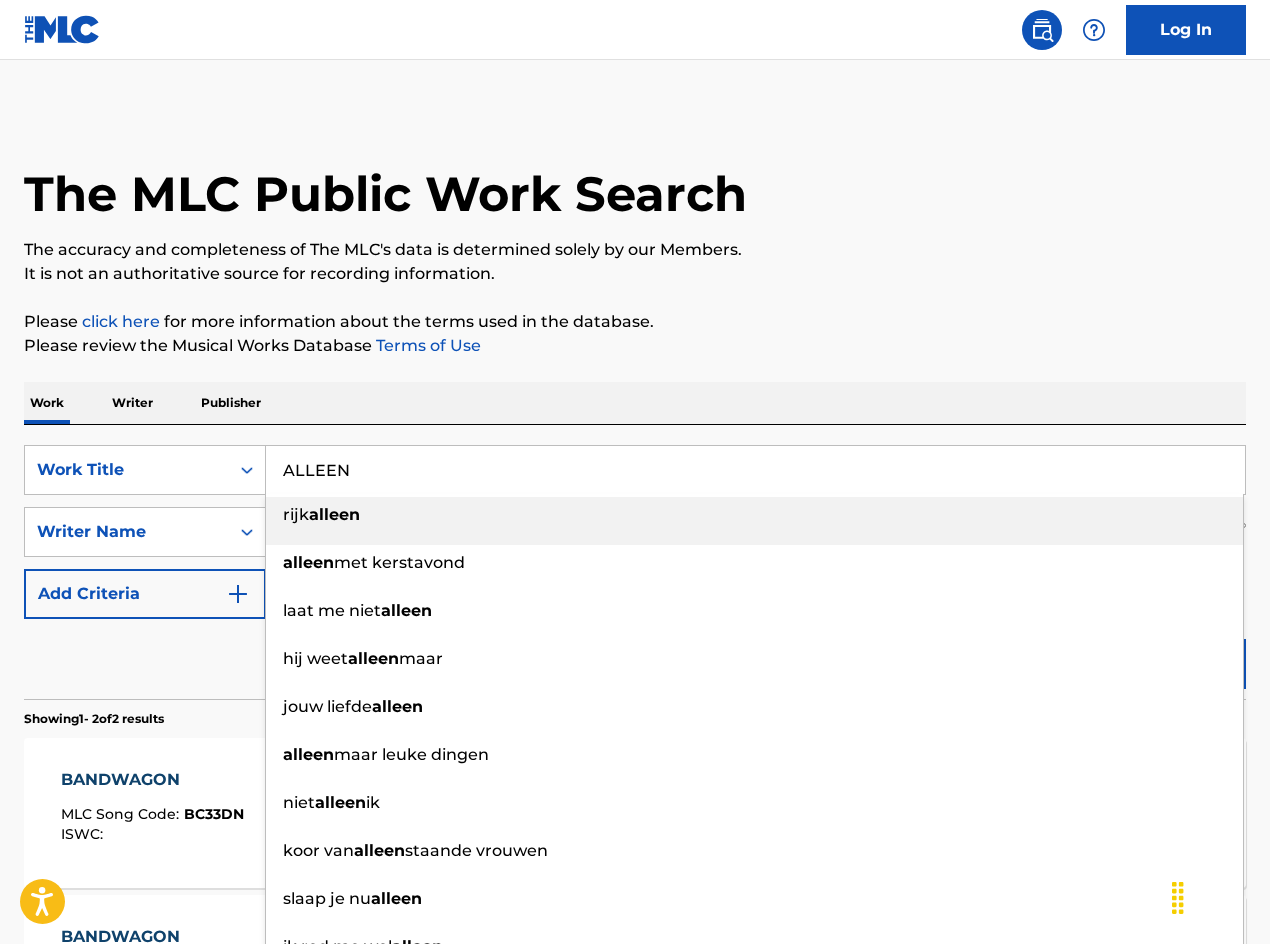type on "ALLEEN" 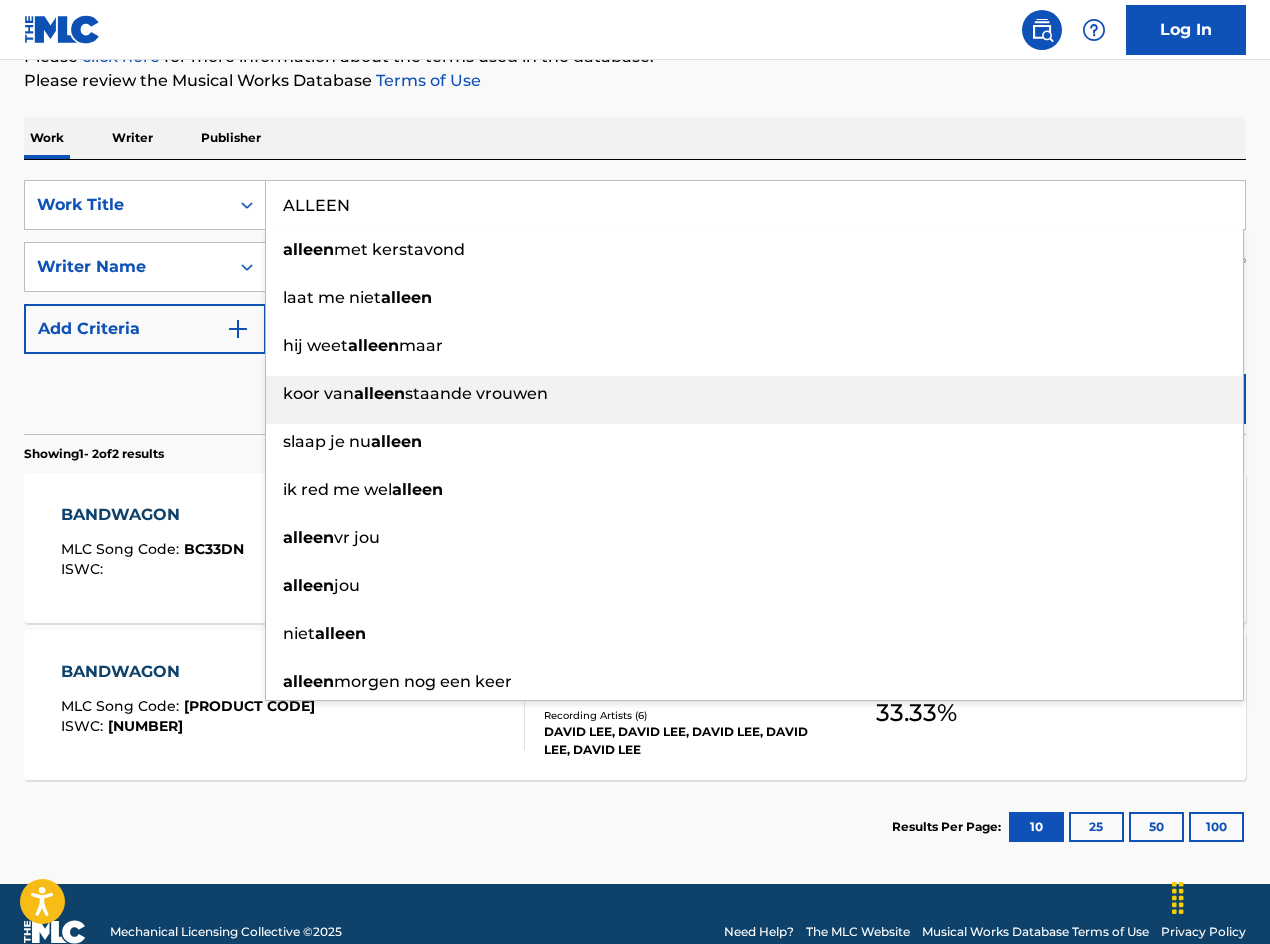 scroll, scrollTop: 300, scrollLeft: 0, axis: vertical 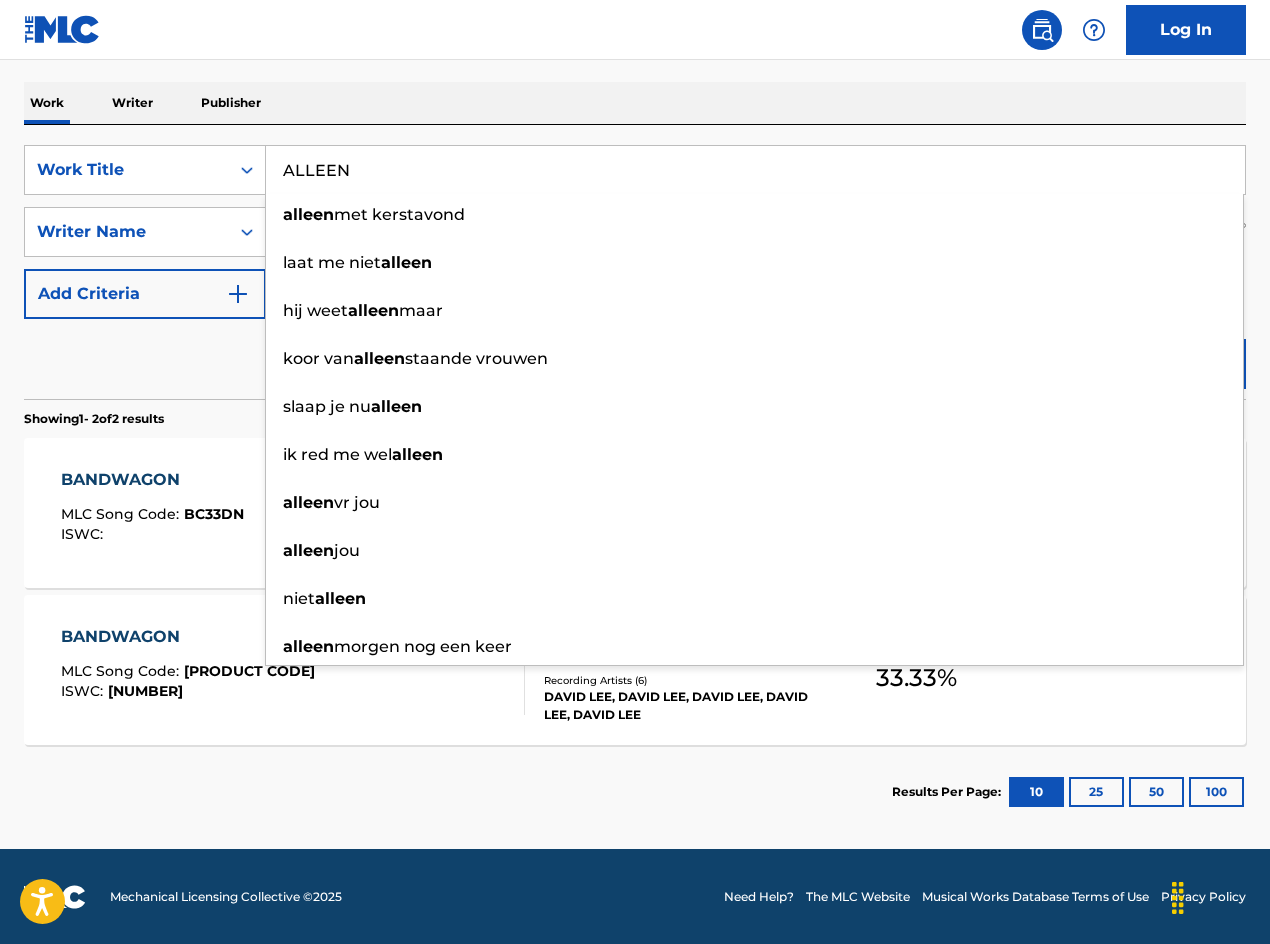 click on "Reset Search Search" at bounding box center [635, 359] 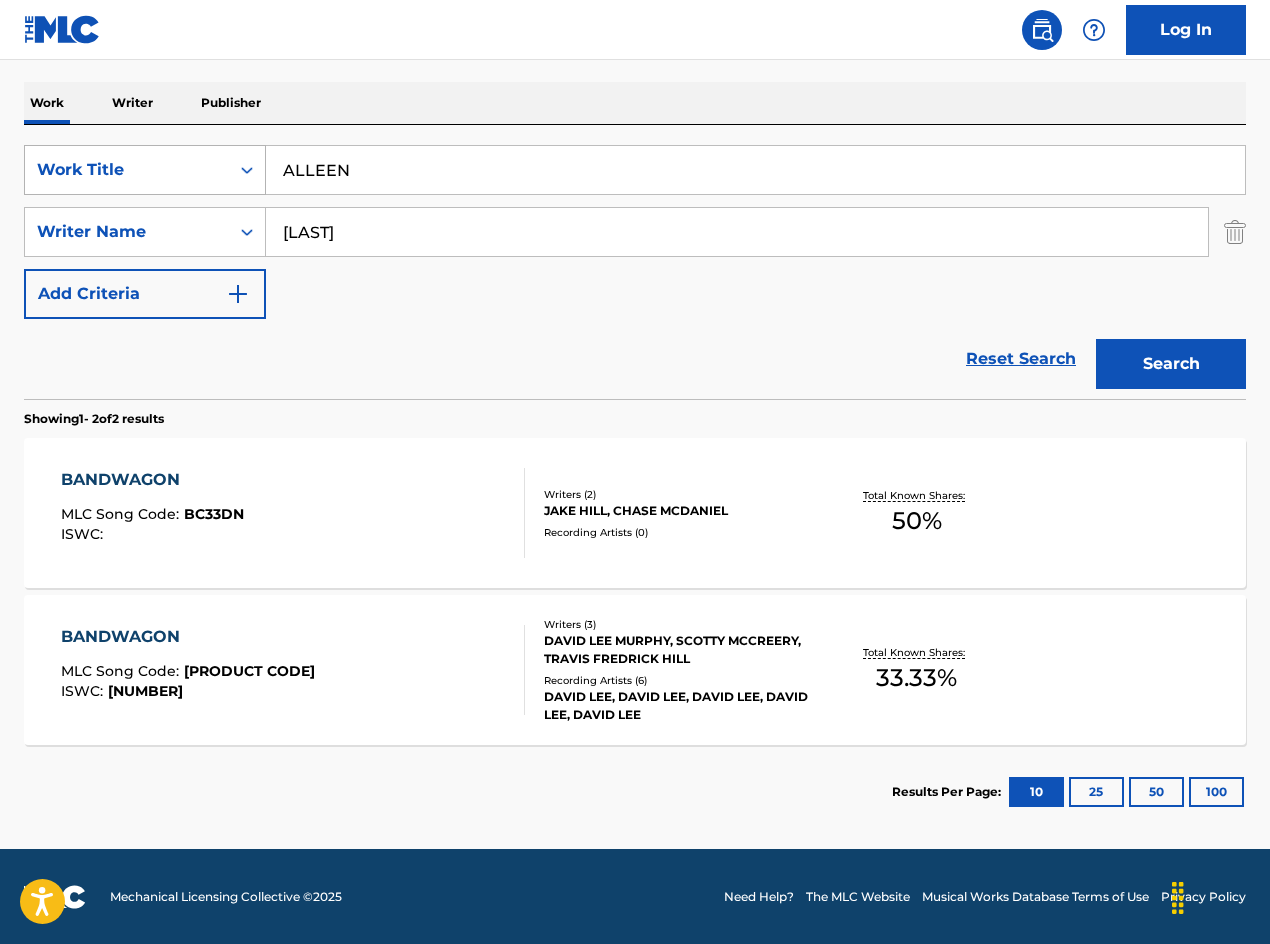 drag, startPoint x: 438, startPoint y: 228, endPoint x: 134, endPoint y: 173, distance: 308.93527 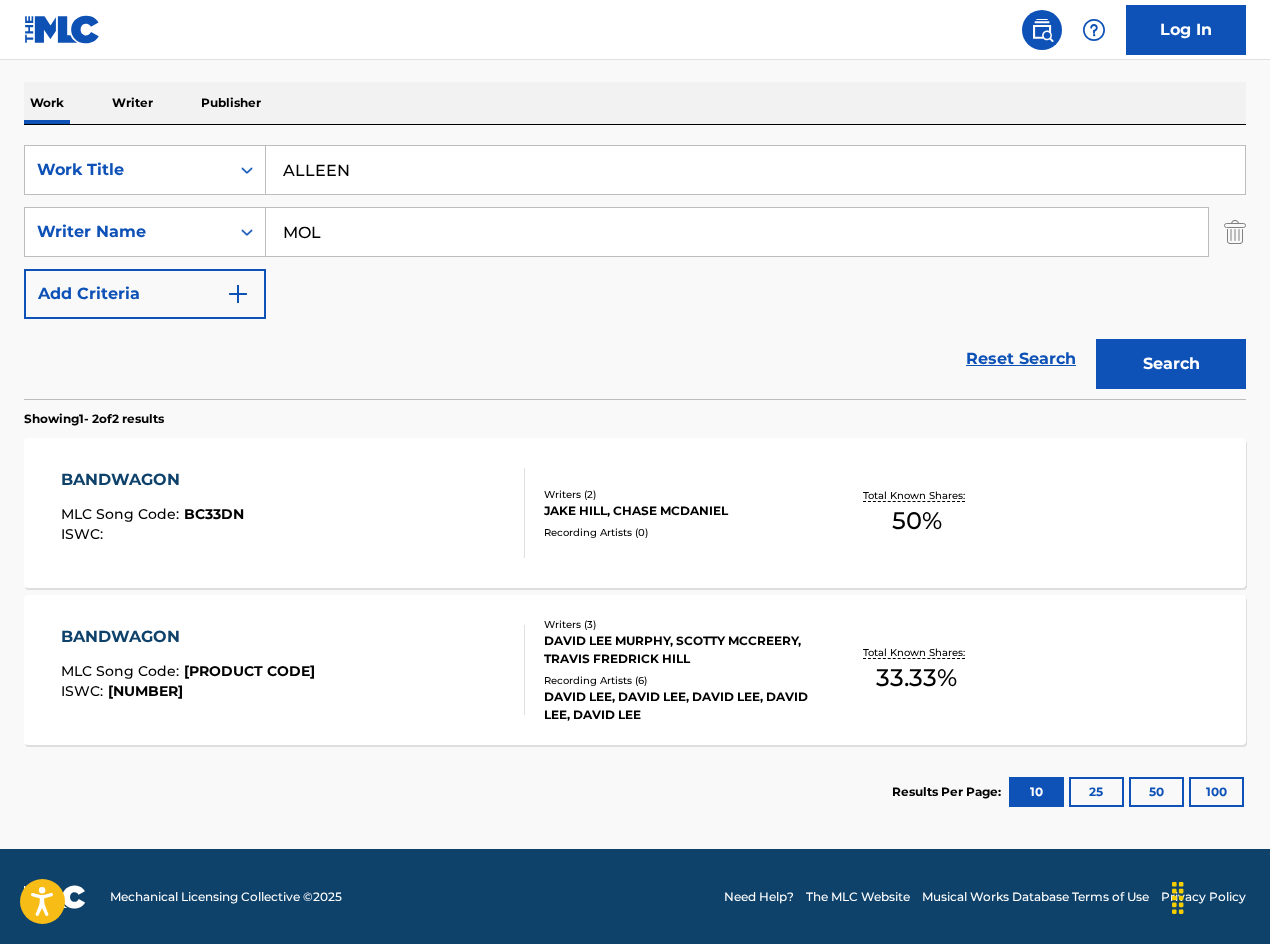 type on "MOL" 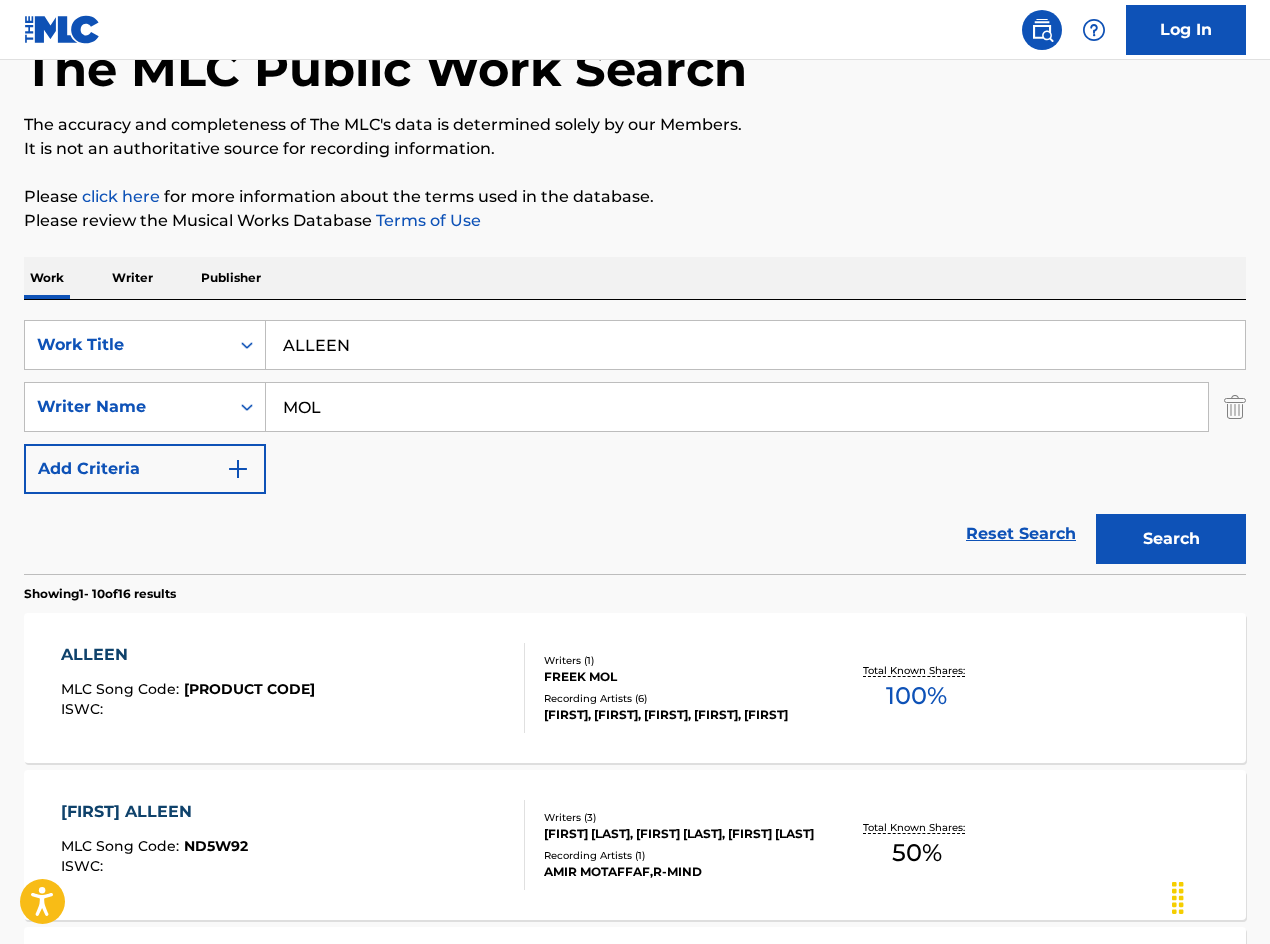 scroll, scrollTop: 300, scrollLeft: 0, axis: vertical 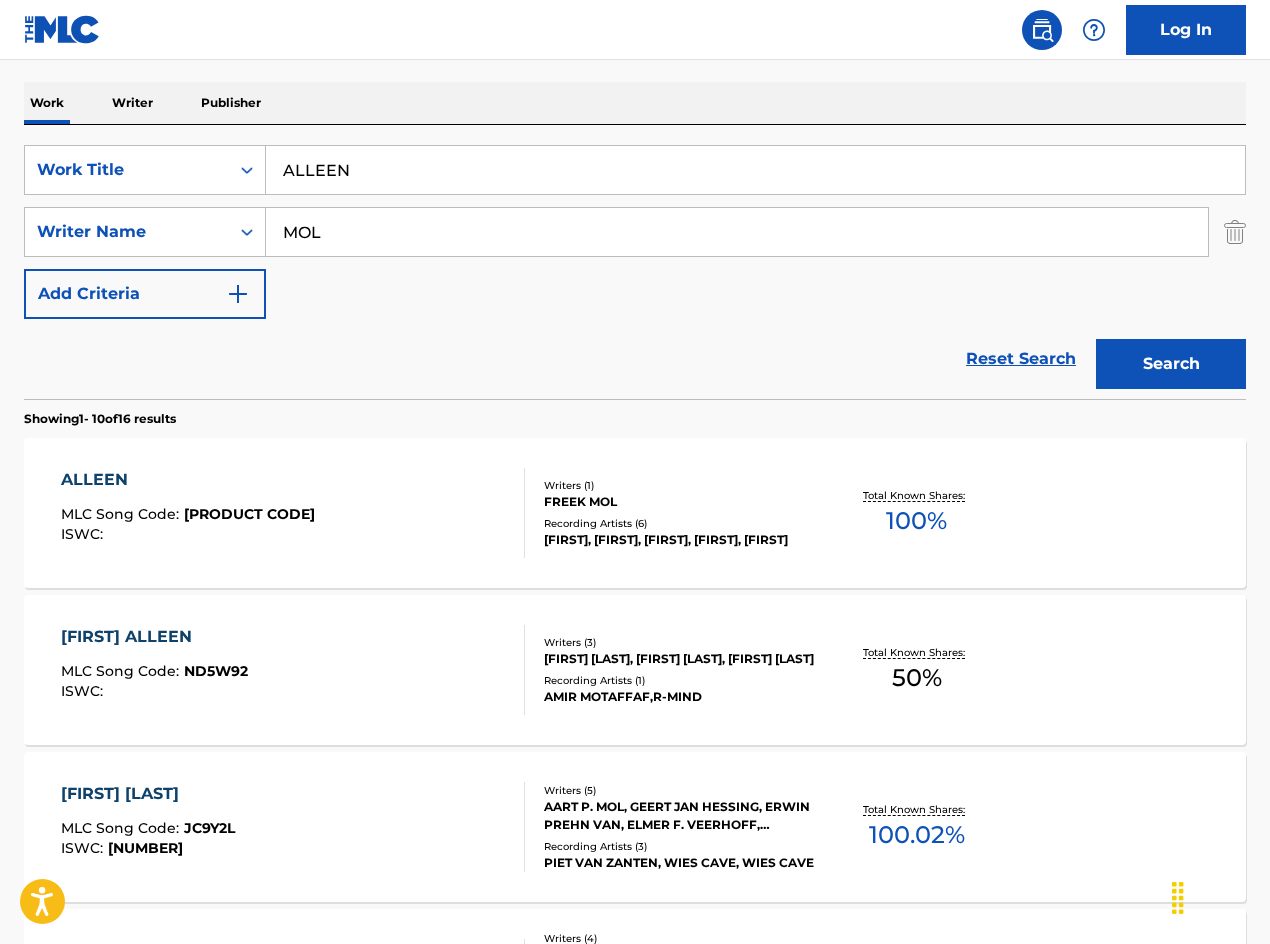 click on "ALLEEN" at bounding box center (188, 480) 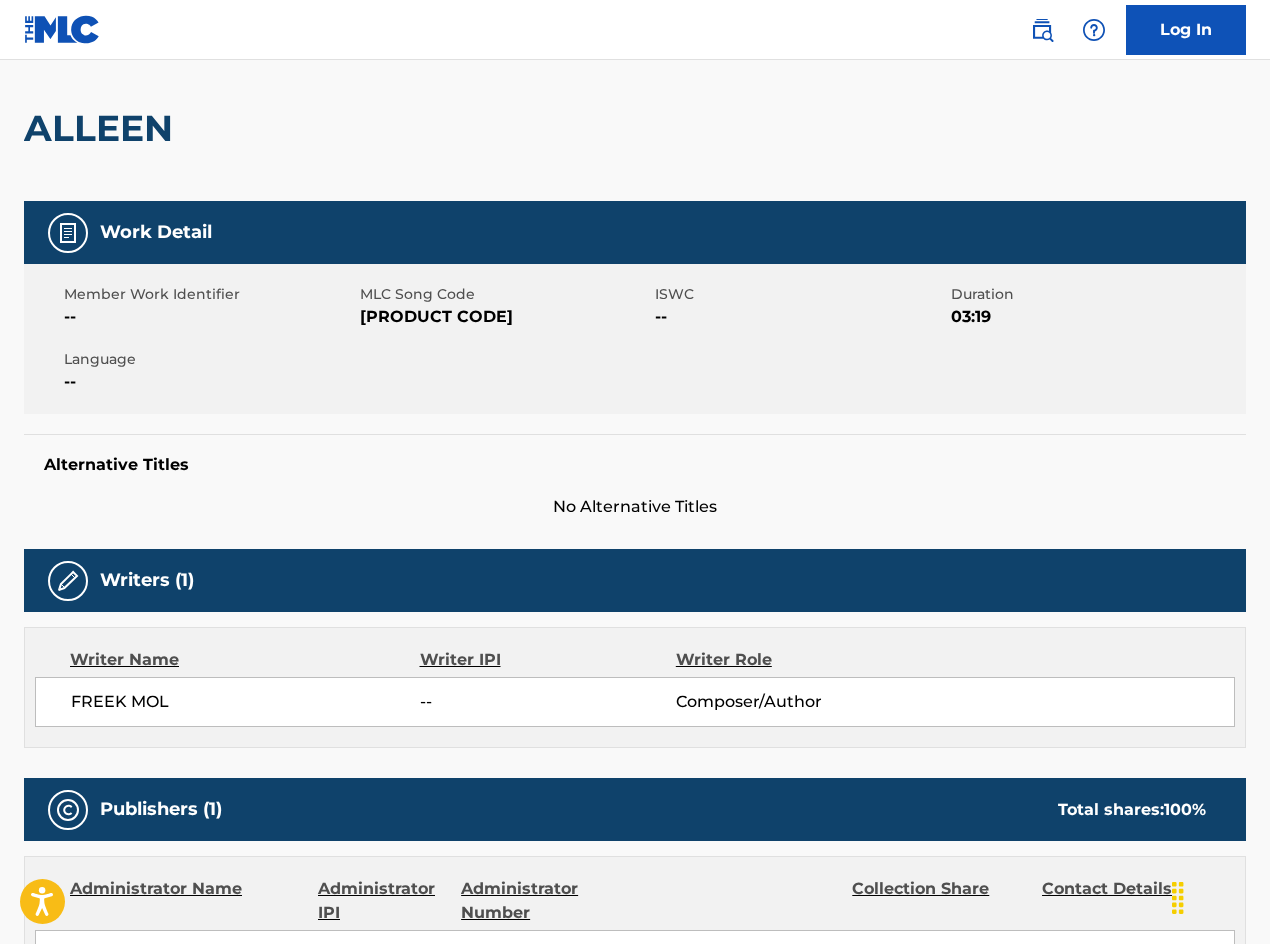 scroll, scrollTop: 0, scrollLeft: 0, axis: both 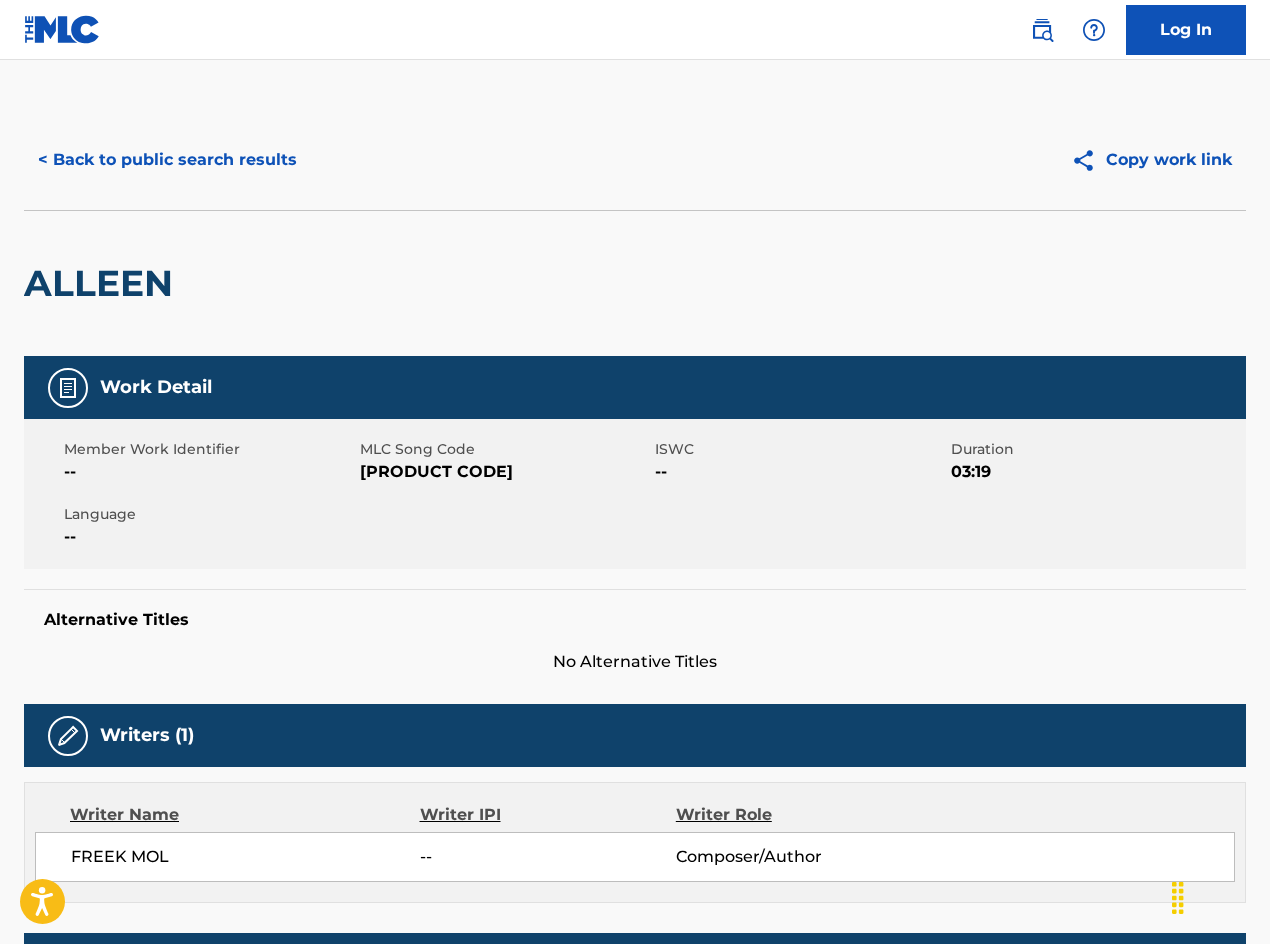 click on "< Back to public search results" at bounding box center [167, 160] 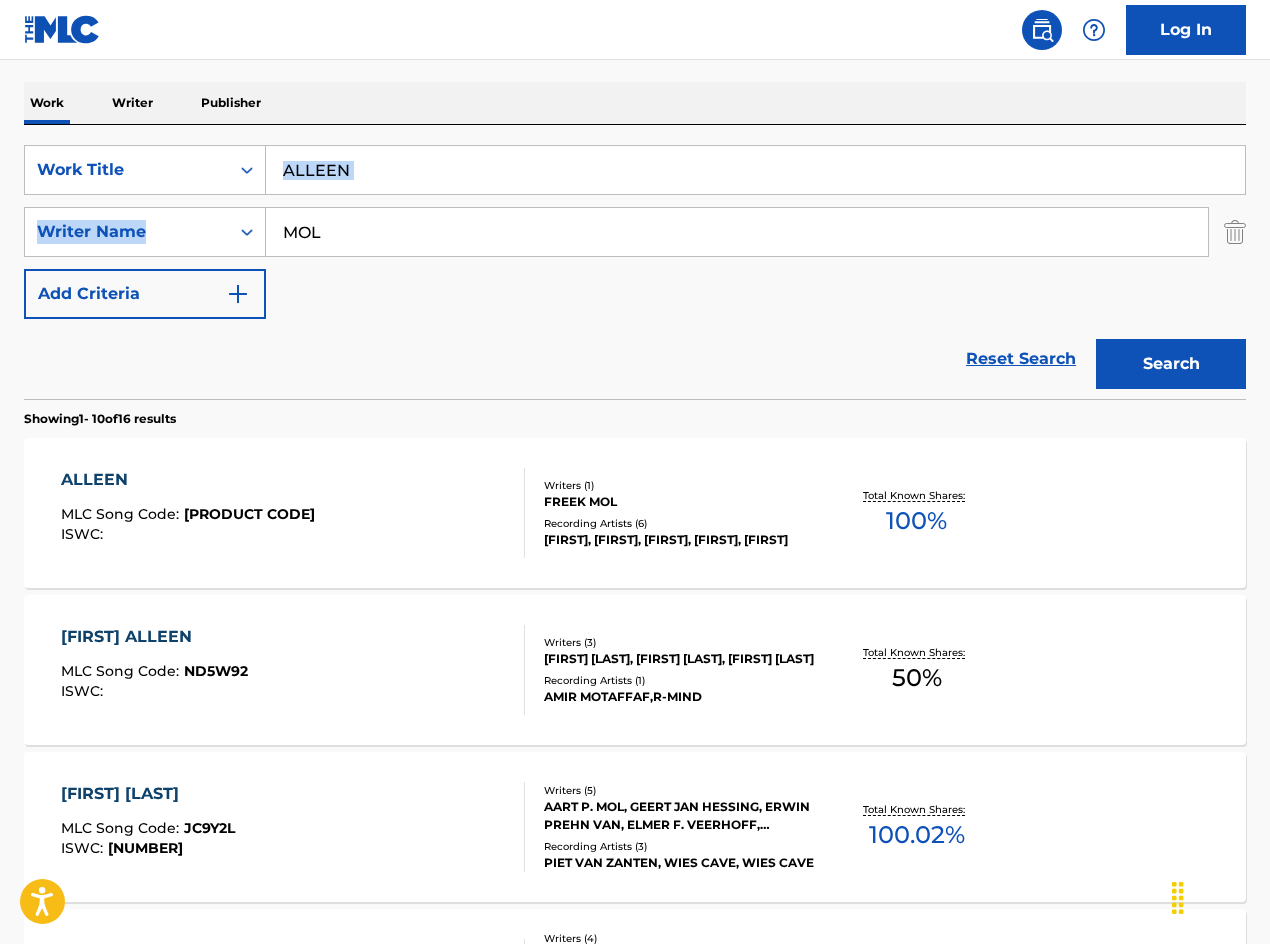 drag, startPoint x: 443, startPoint y: 199, endPoint x: 415, endPoint y: 179, distance: 34.4093 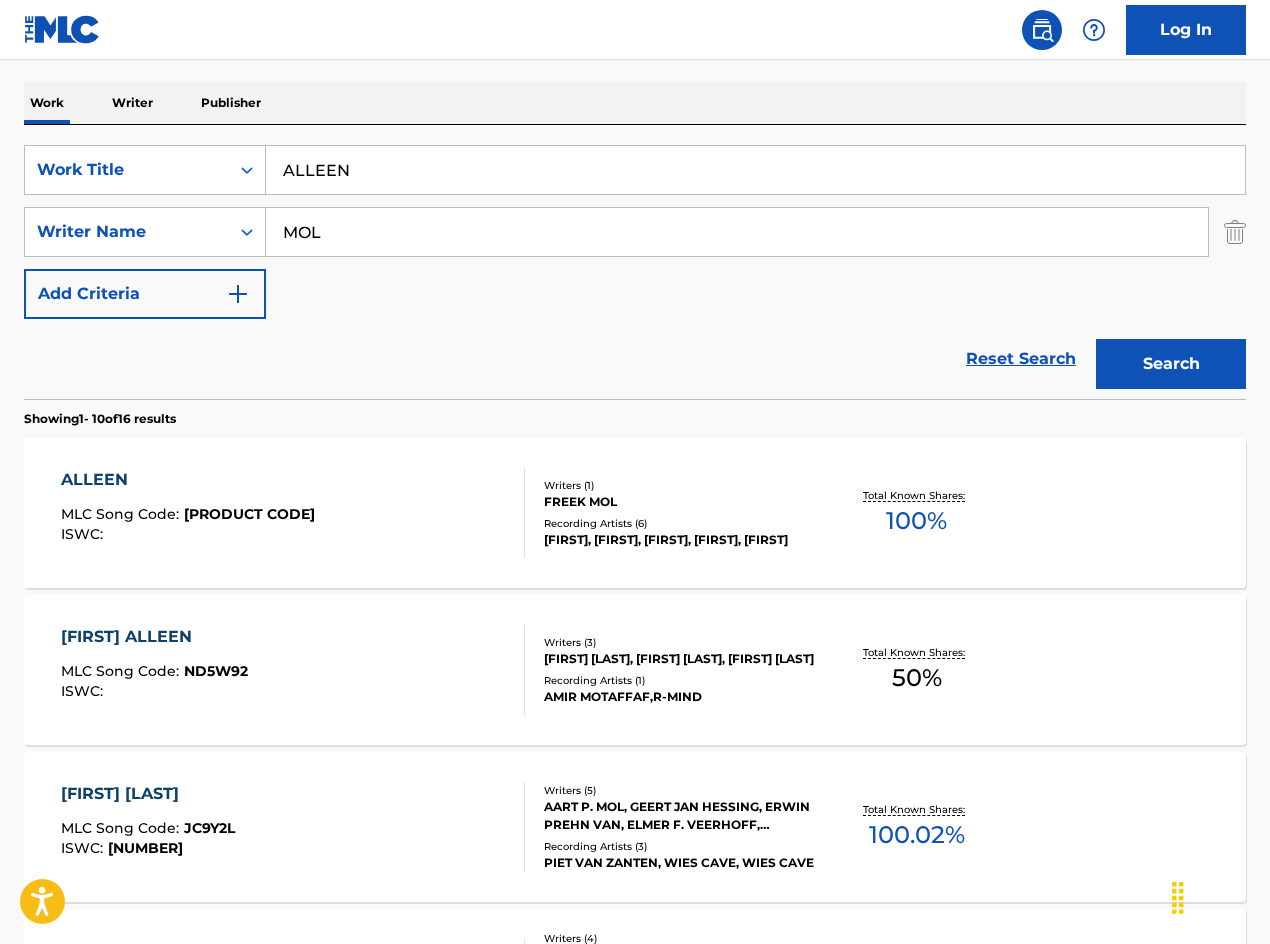 drag, startPoint x: 379, startPoint y: 166, endPoint x: 210, endPoint y: 117, distance: 175.96022 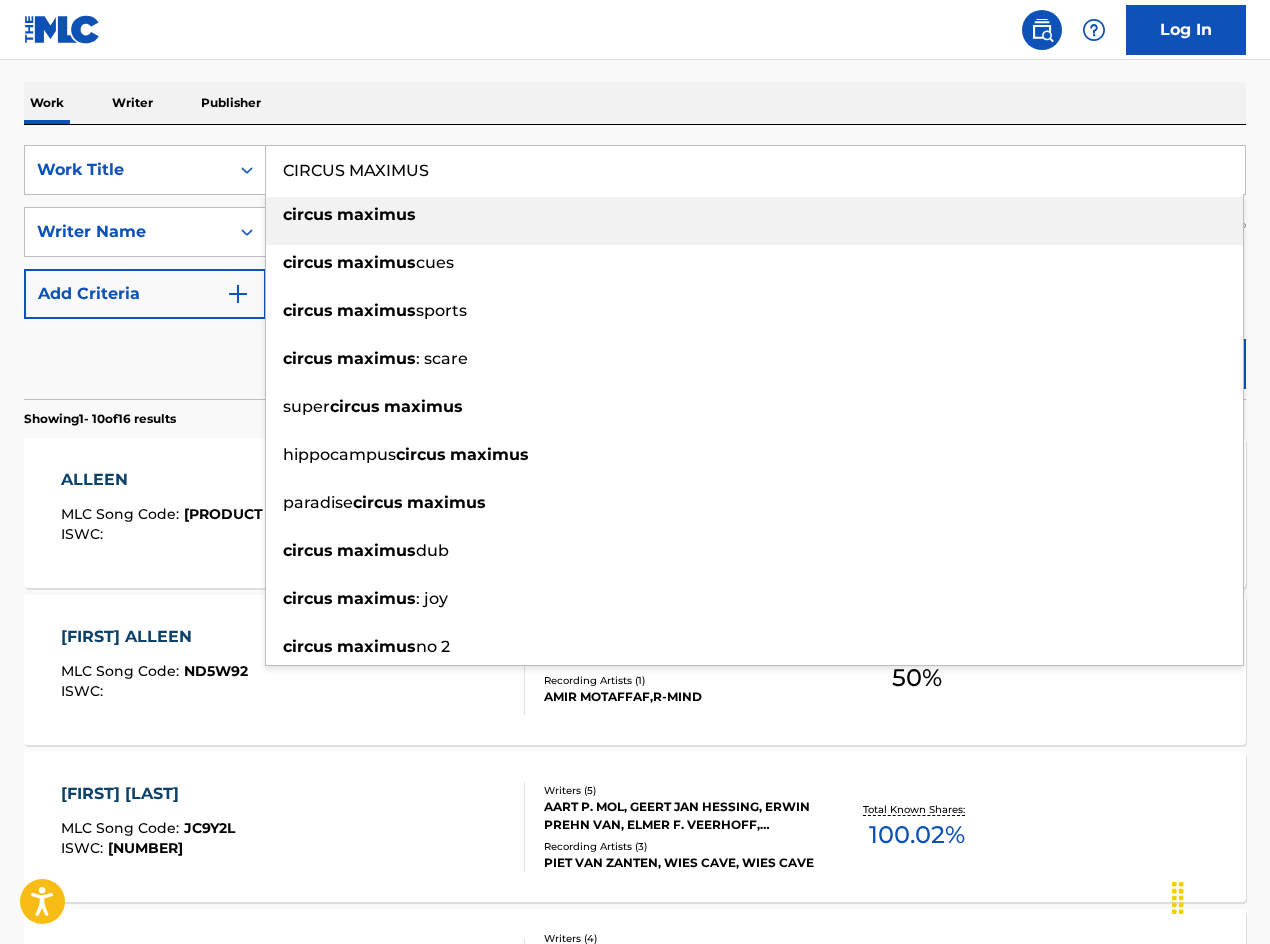 type on "CIRCUS MAXIMUS" 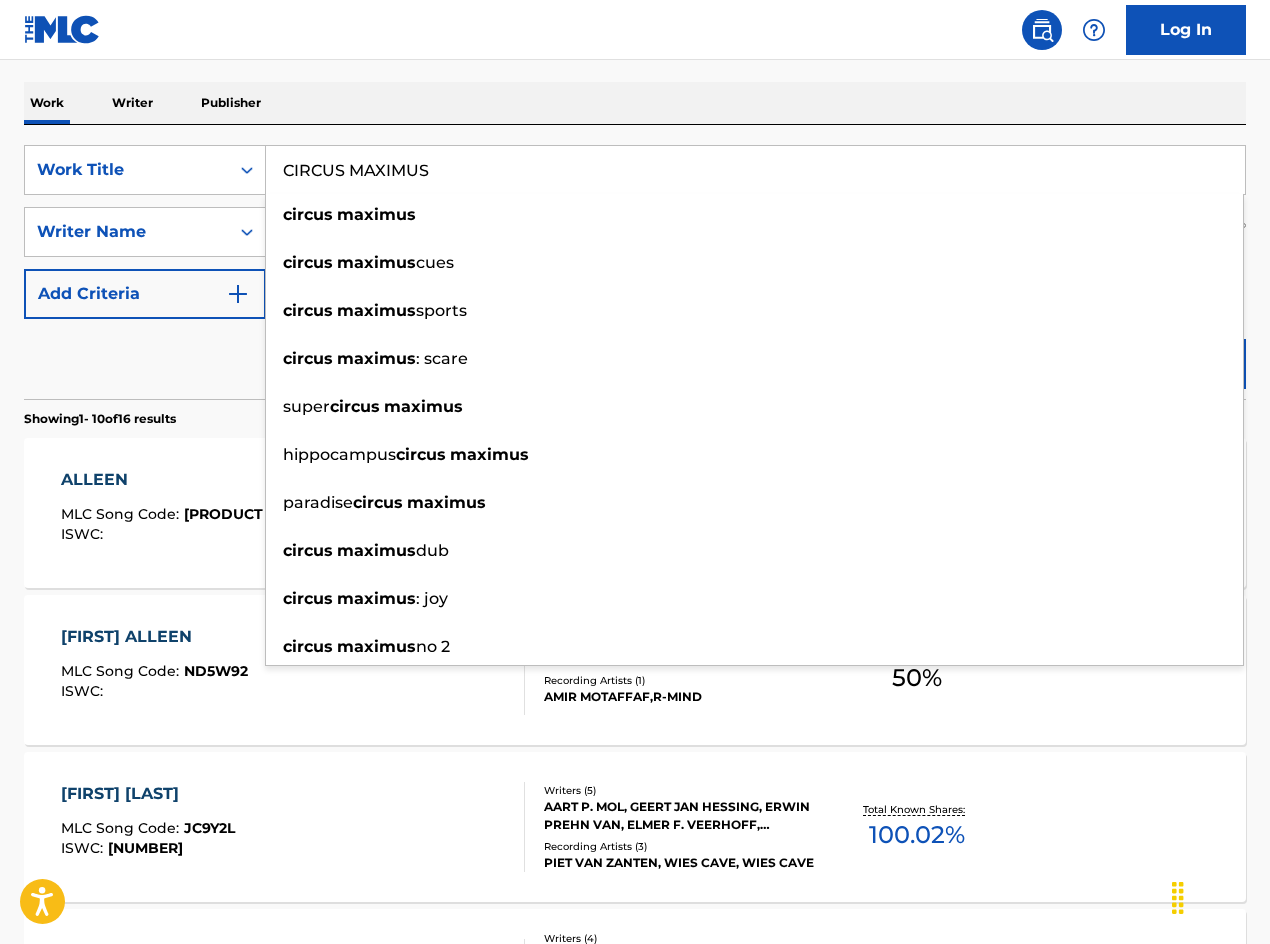 drag, startPoint x: 184, startPoint y: 371, endPoint x: 216, endPoint y: 350, distance: 38.27532 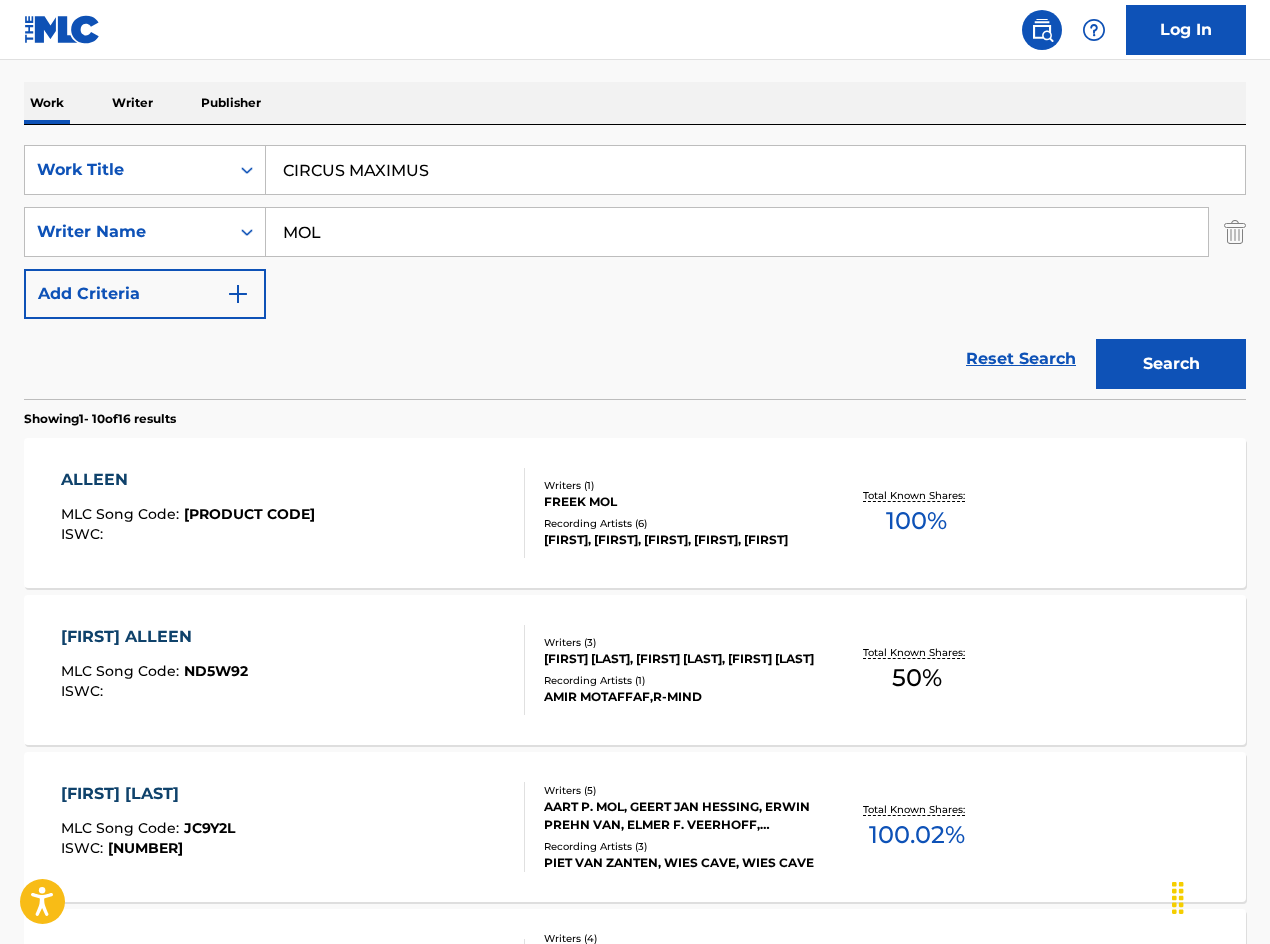 drag, startPoint x: 451, startPoint y: 238, endPoint x: 305, endPoint y: 194, distance: 152.48607 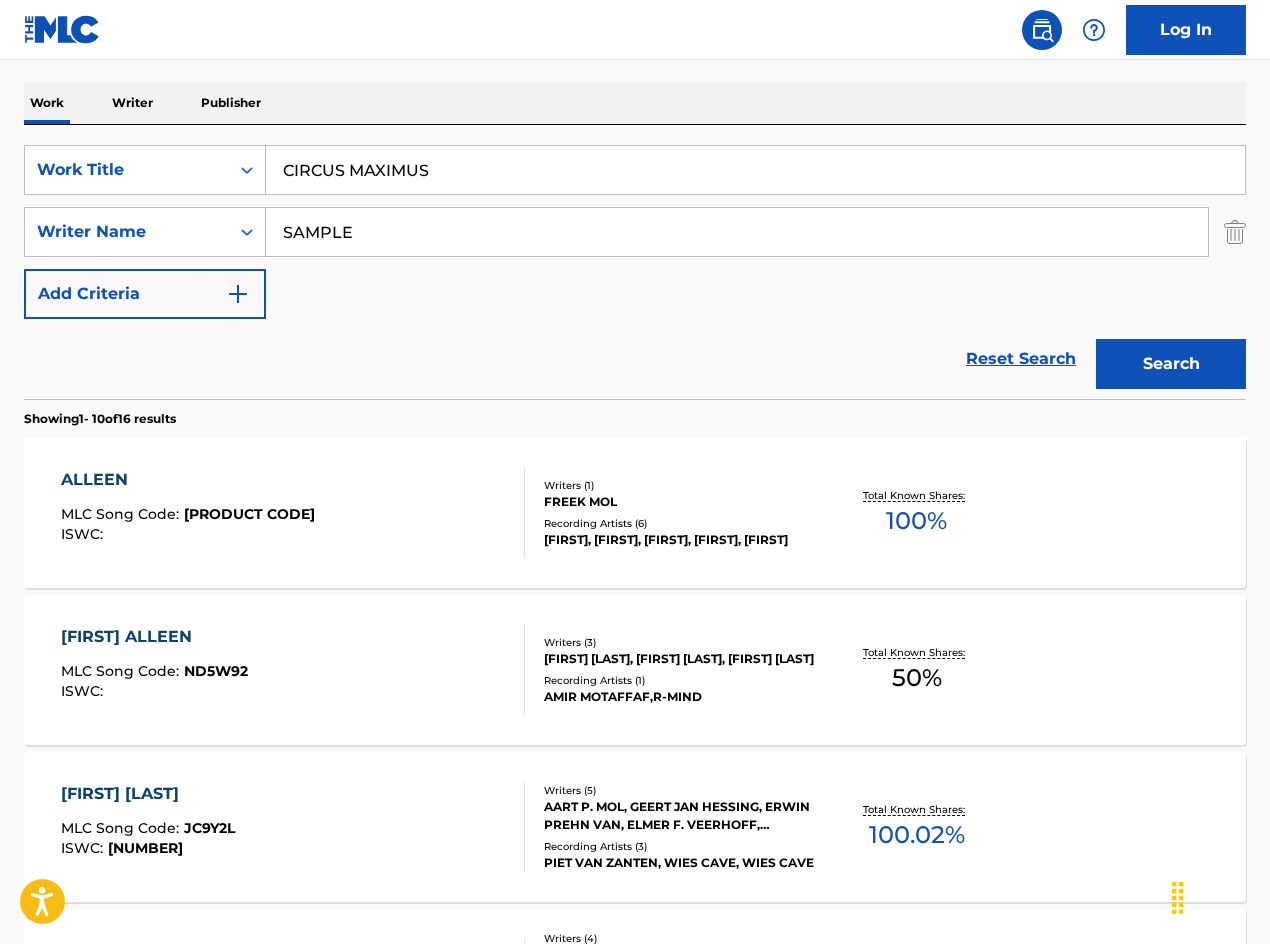type on "SAMPLE" 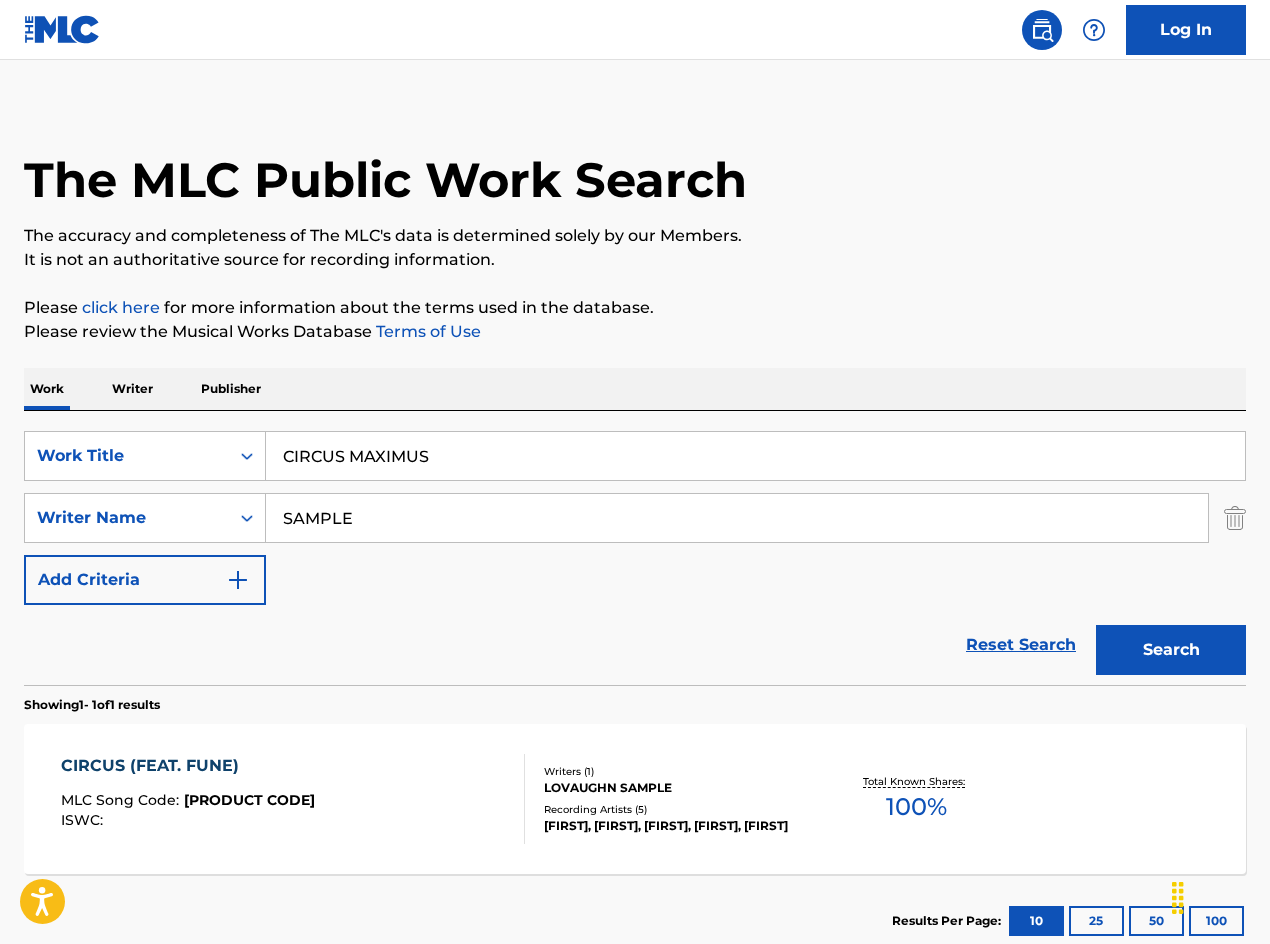 scroll, scrollTop: 0, scrollLeft: 0, axis: both 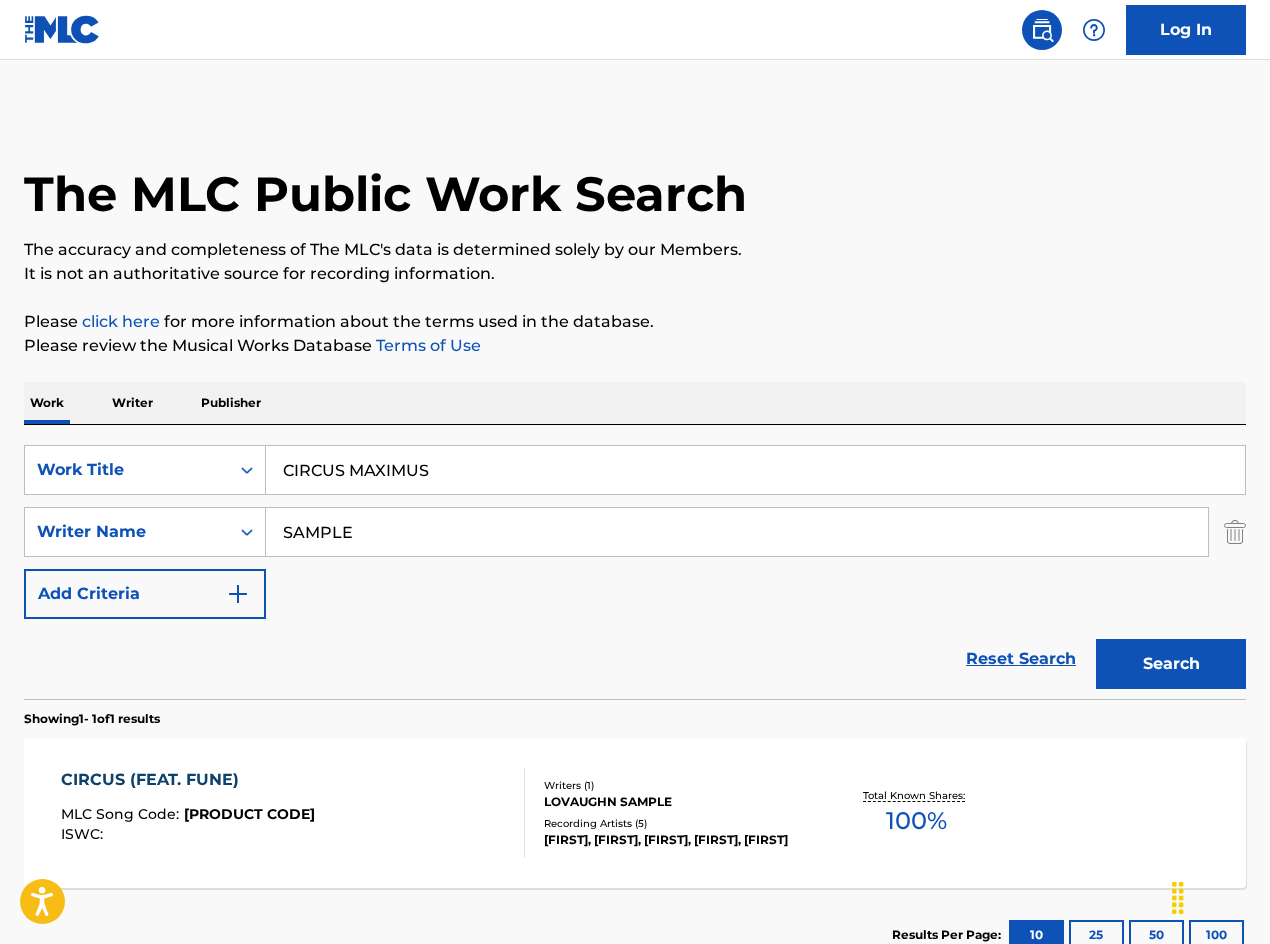 drag, startPoint x: 507, startPoint y: 473, endPoint x: 183, endPoint y: 435, distance: 326.2208 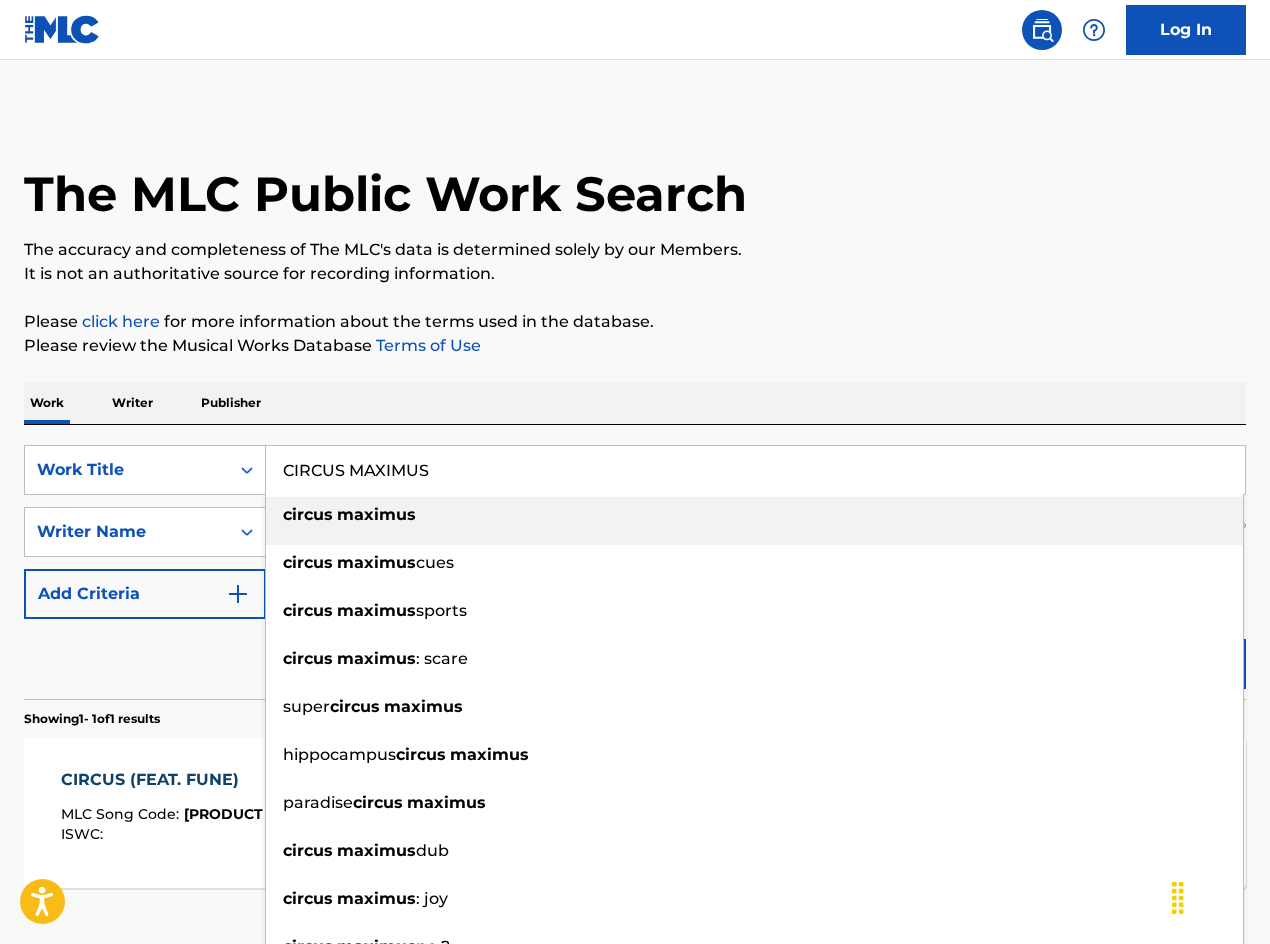 paste on "[PRODUCT NAME]" 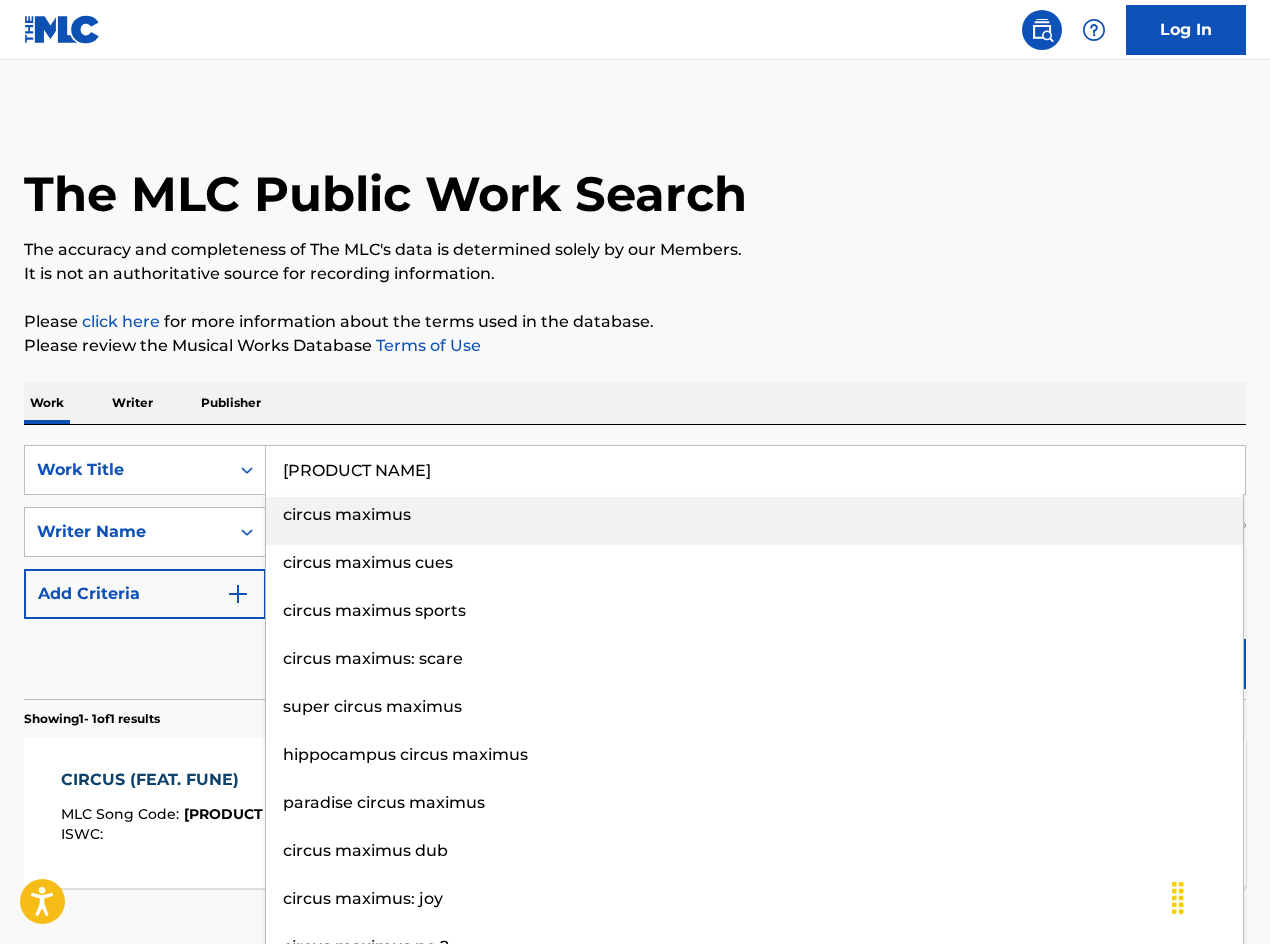 type on "[PRODUCT NAME]" 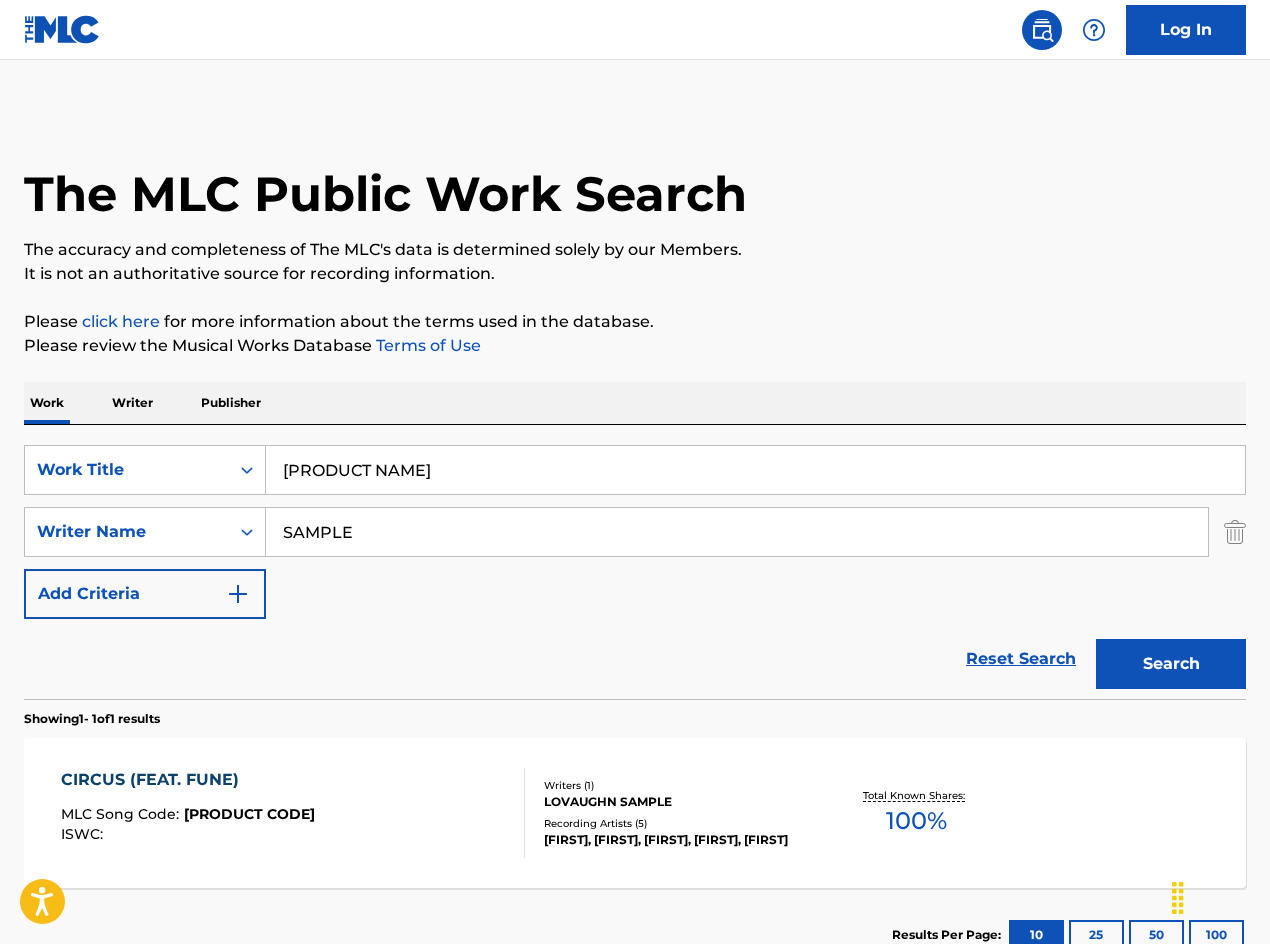 drag, startPoint x: 907, startPoint y: 320, endPoint x: 936, endPoint y: 449, distance: 132.21951 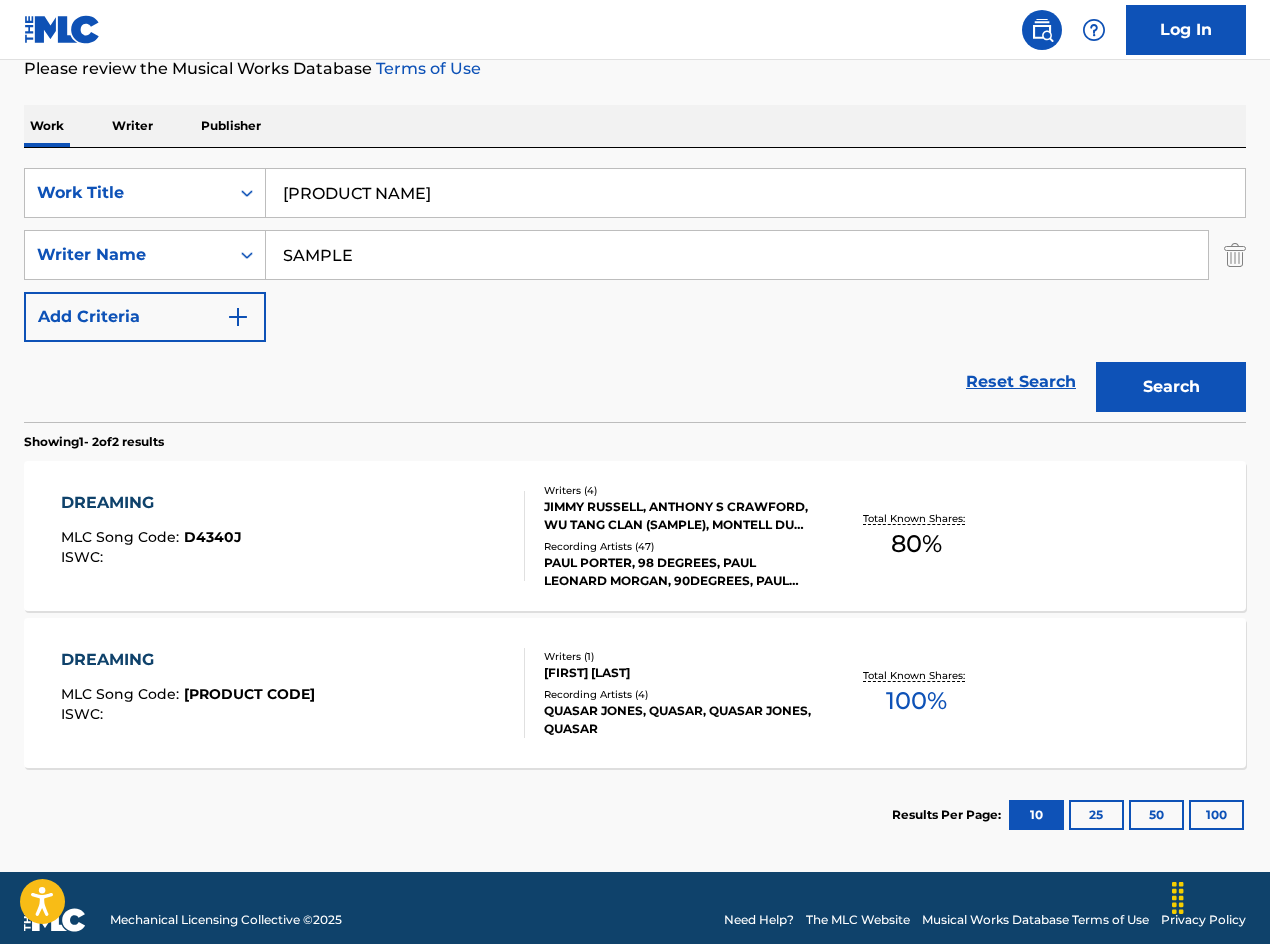scroll, scrollTop: 300, scrollLeft: 0, axis: vertical 